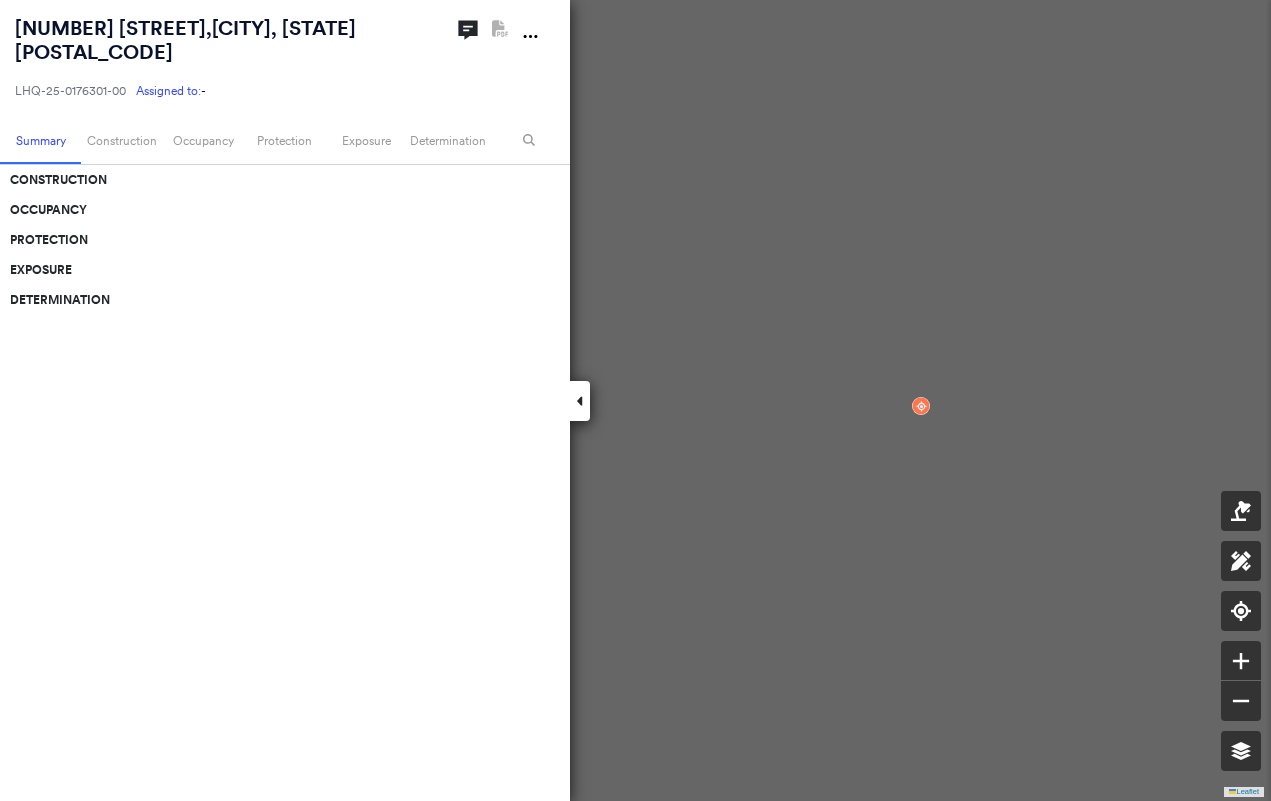scroll, scrollTop: 0, scrollLeft: 0, axis: both 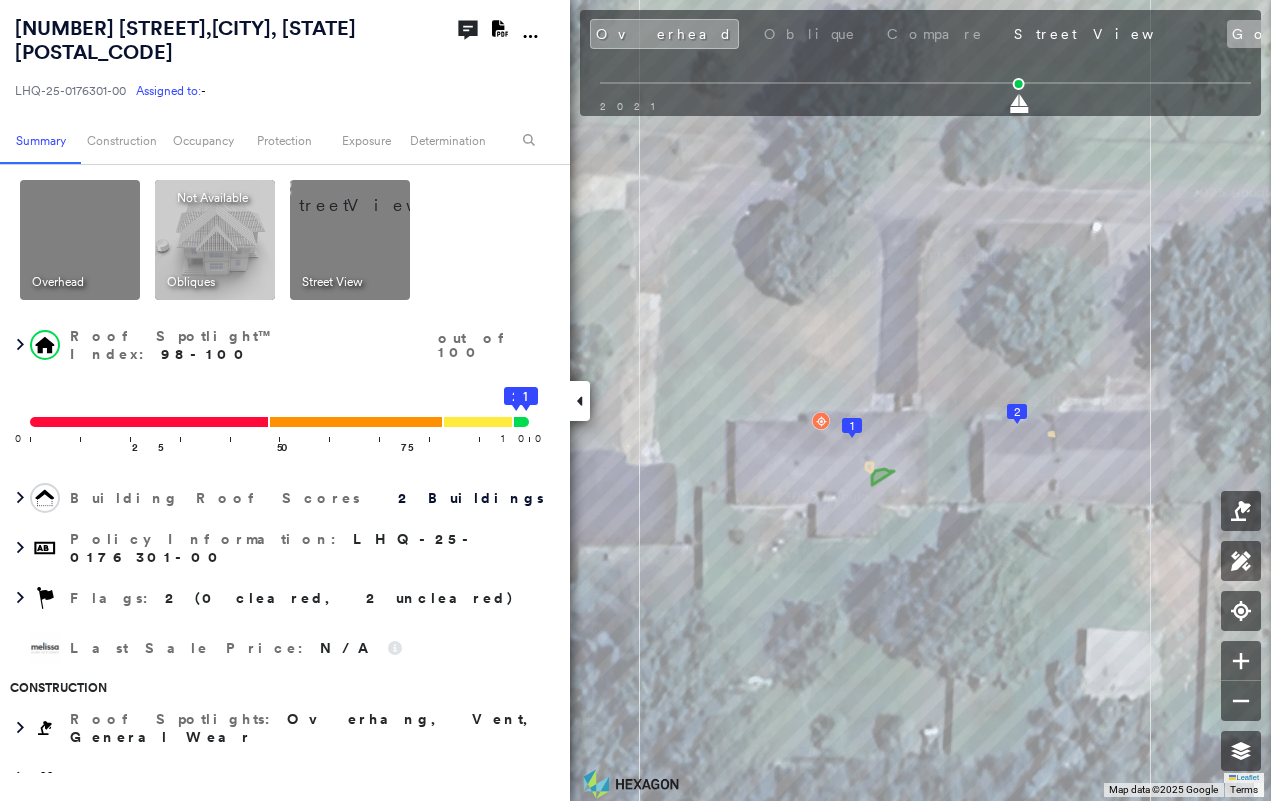 click on "Google" at bounding box center [1273, 34] 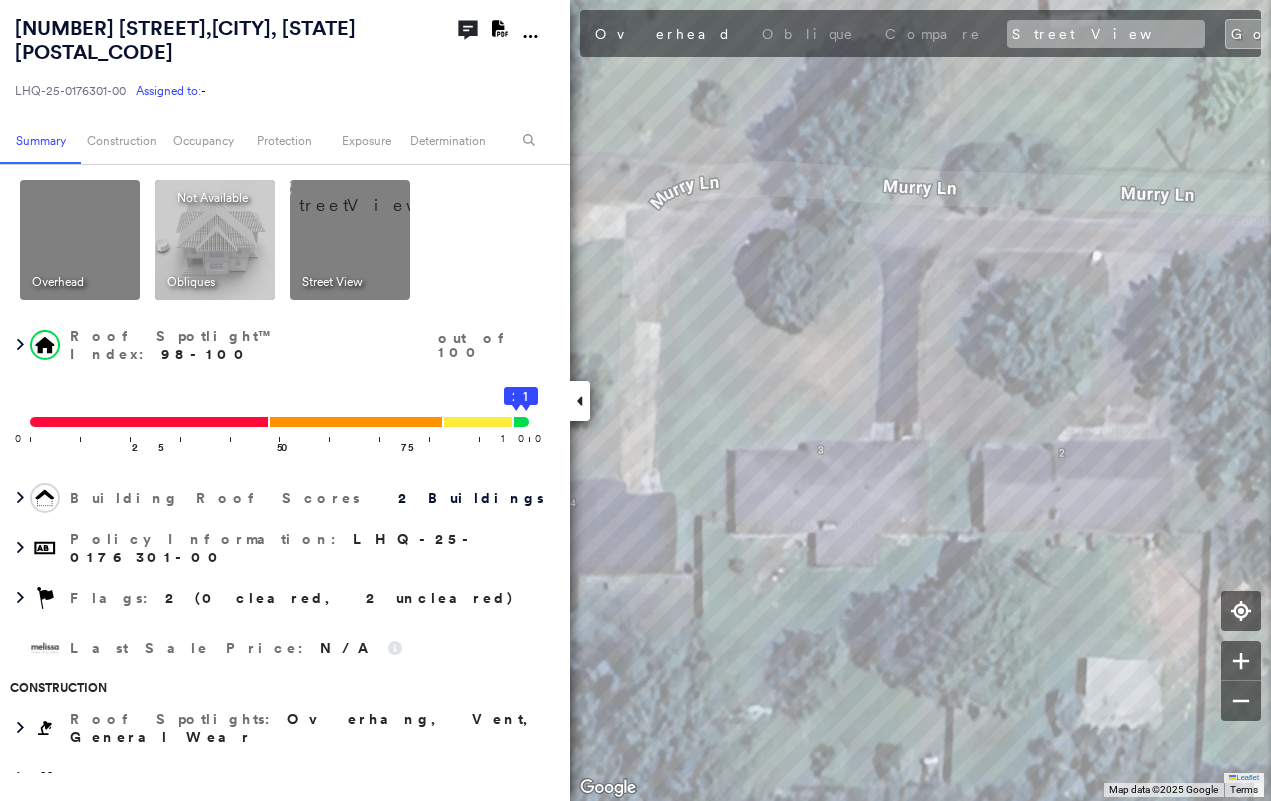 click on "Street View" at bounding box center (1106, 34) 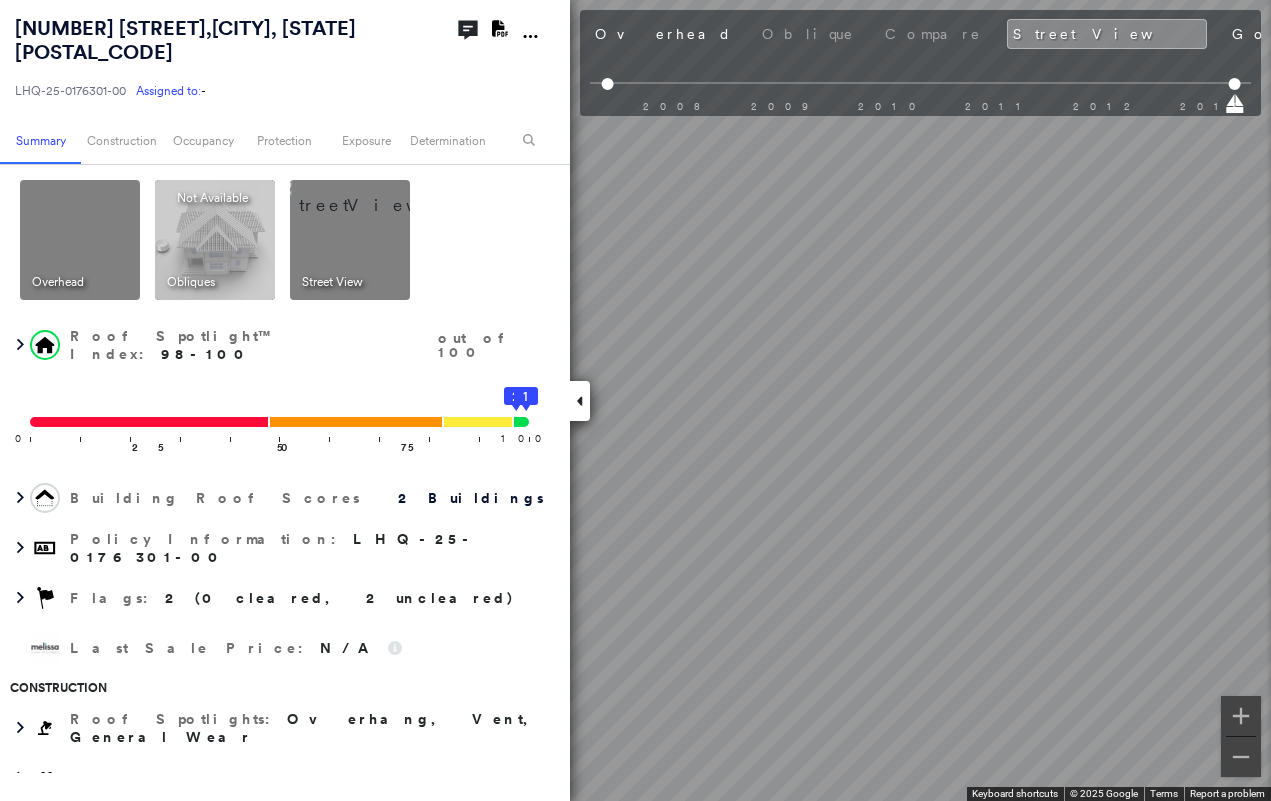 click on "3 Murry Lane ,  Arkadelphia, AR 71923-2508 LHQ-25-0176301-00 Assigned to:  - Assigned to:  - LHQ-25-0176301-00 Assigned to:  - Open Comments Download PDF Report Summary Construction Occupancy Protection Exposure Determination Overhead Obliques Not Available ; Street View Roof Spotlight™ Index :  98-100 out of 100 0 100 25 50 75 2 1 Building Roof Scores 2 Buildings Policy Information :  LHQ-25-0176301-00 Flags :  2 (0 cleared, 2 uncleared) Last Sale Price :  N/A Construction Roof Spotlights :  Overhang, Vent, General Wear Property Features Roof Size & Shape :  2 buildings  Assessor and MLS Details Property Lookup BuildZoom - Building Permit Data and Analysis Occupancy Ownership Place Detail Smarty Streets - Surrounding Properties Protection Protection Exposure FEMA Risk Index Flood Regional Hazard: 1   out of  5 Crime Regional Hazard: 3   out of  5 Additional Perils Guidewire HazardHub HazardHub Risks MLS Photos Determination Flags :  2 (0 cleared, 2 uncleared) Uncleared Flags (2) Cleared Flags  (0) Clear" at bounding box center (635, 400) 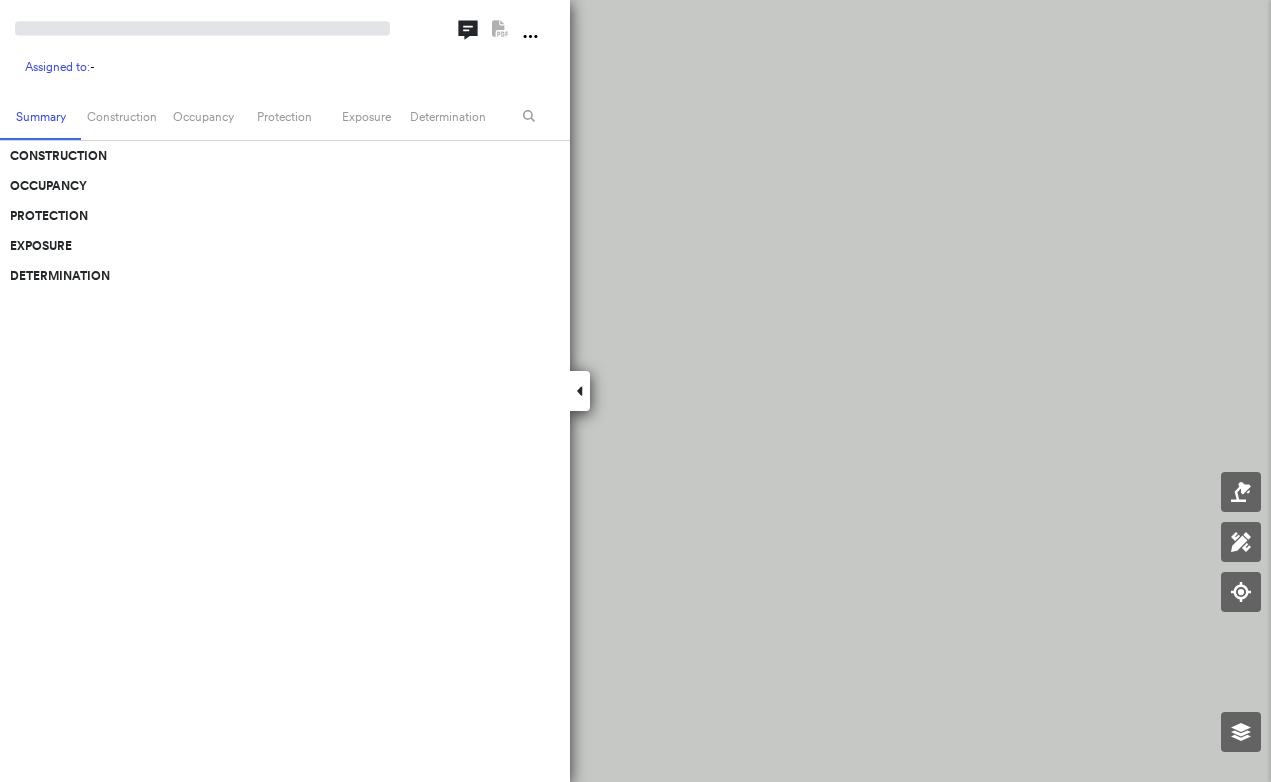 scroll, scrollTop: 0, scrollLeft: 0, axis: both 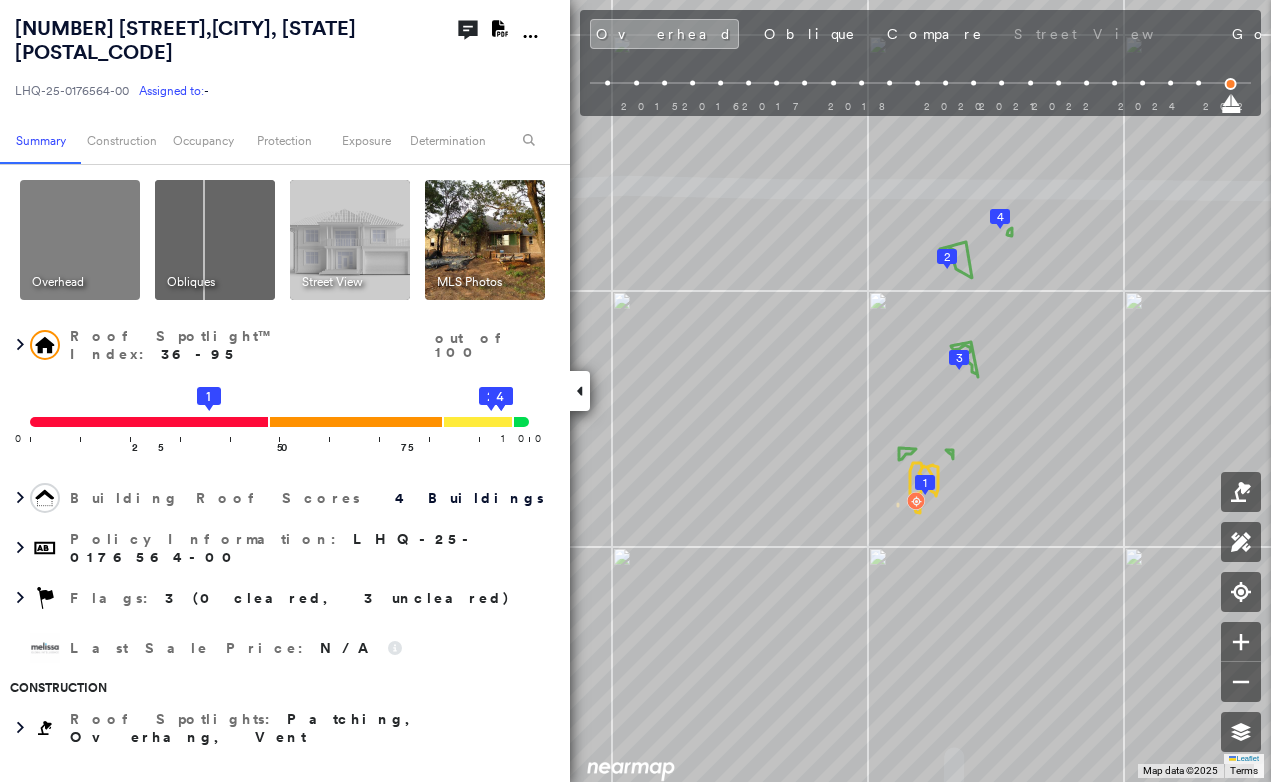 click on "Photos" at bounding box center (1380, 34) 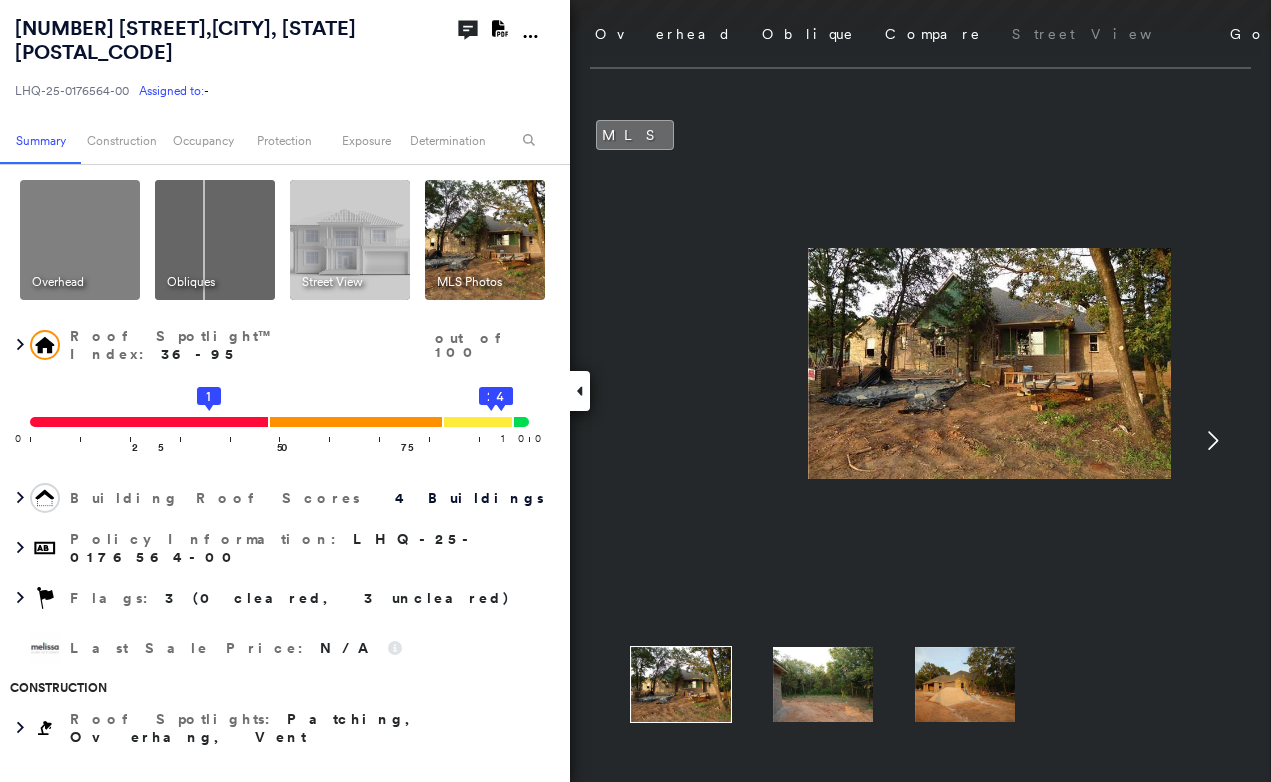 drag, startPoint x: 1074, startPoint y: 346, endPoint x: 1029, endPoint y: 398, distance: 68.76772 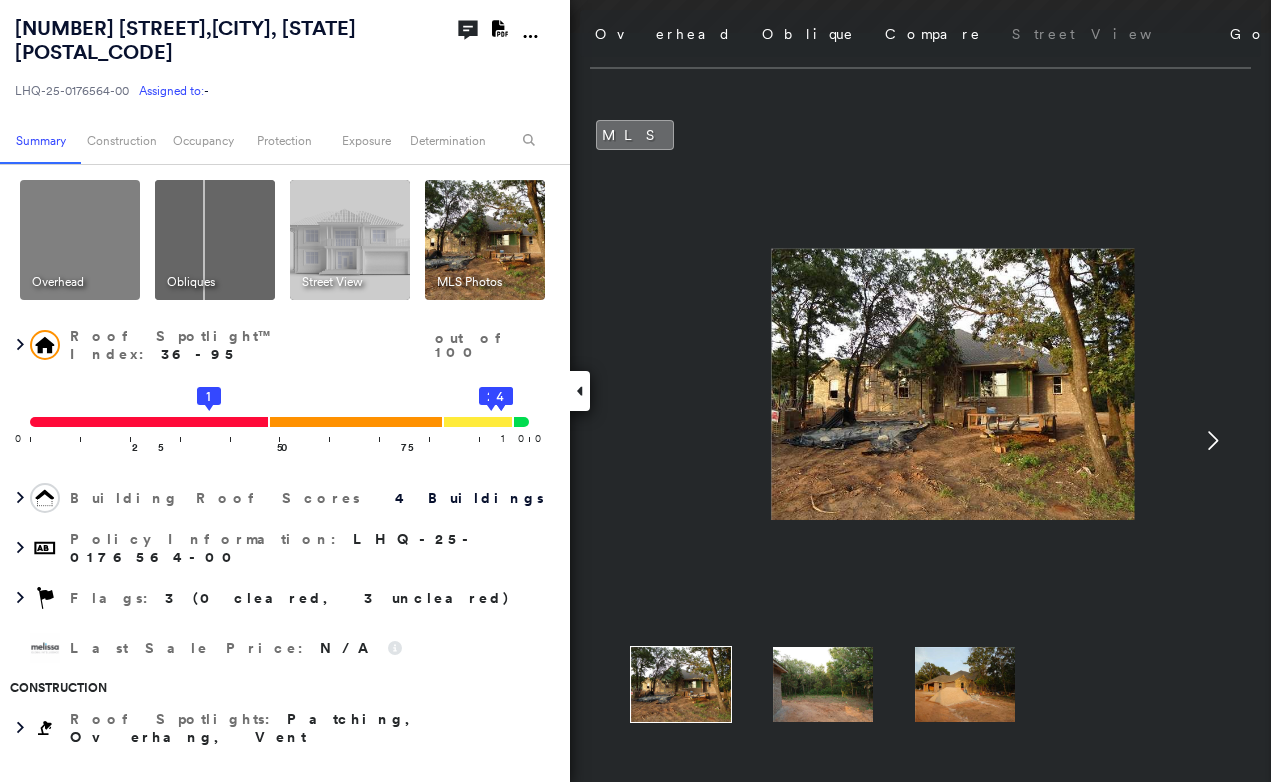 click at bounding box center [824, 384] 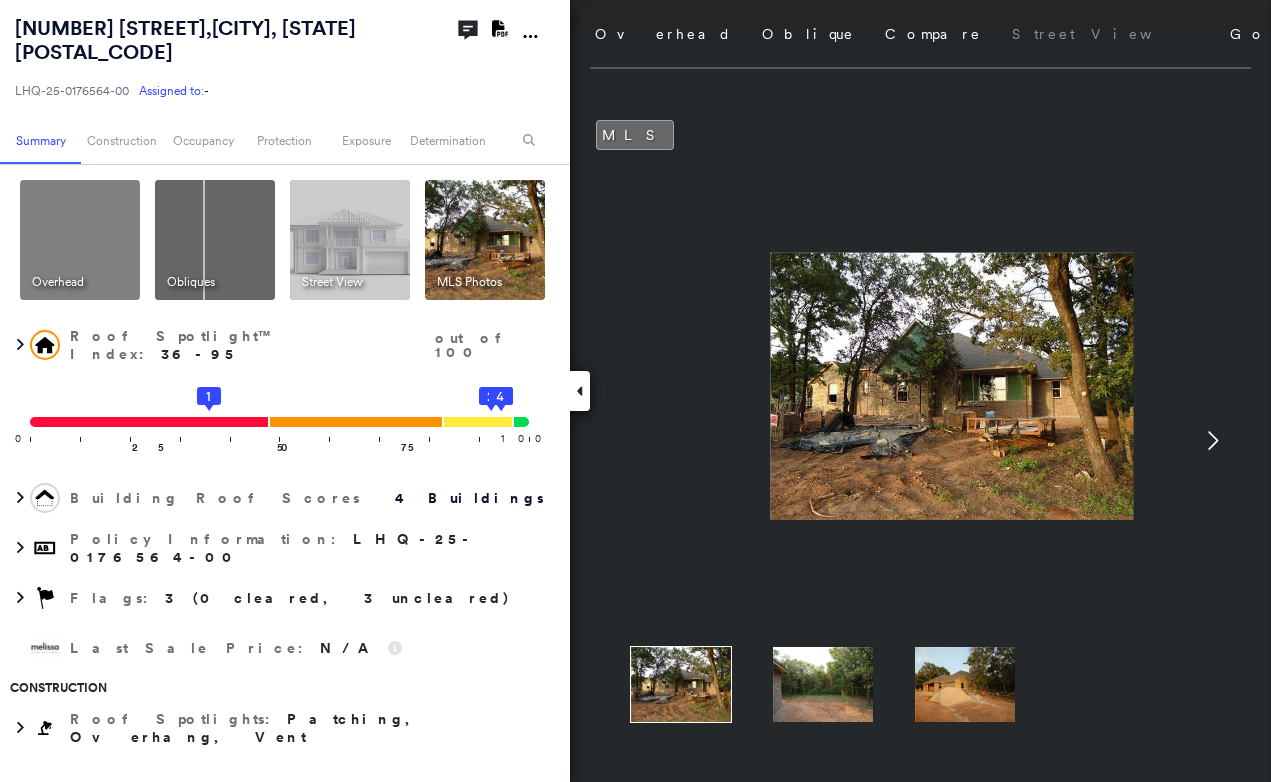 click 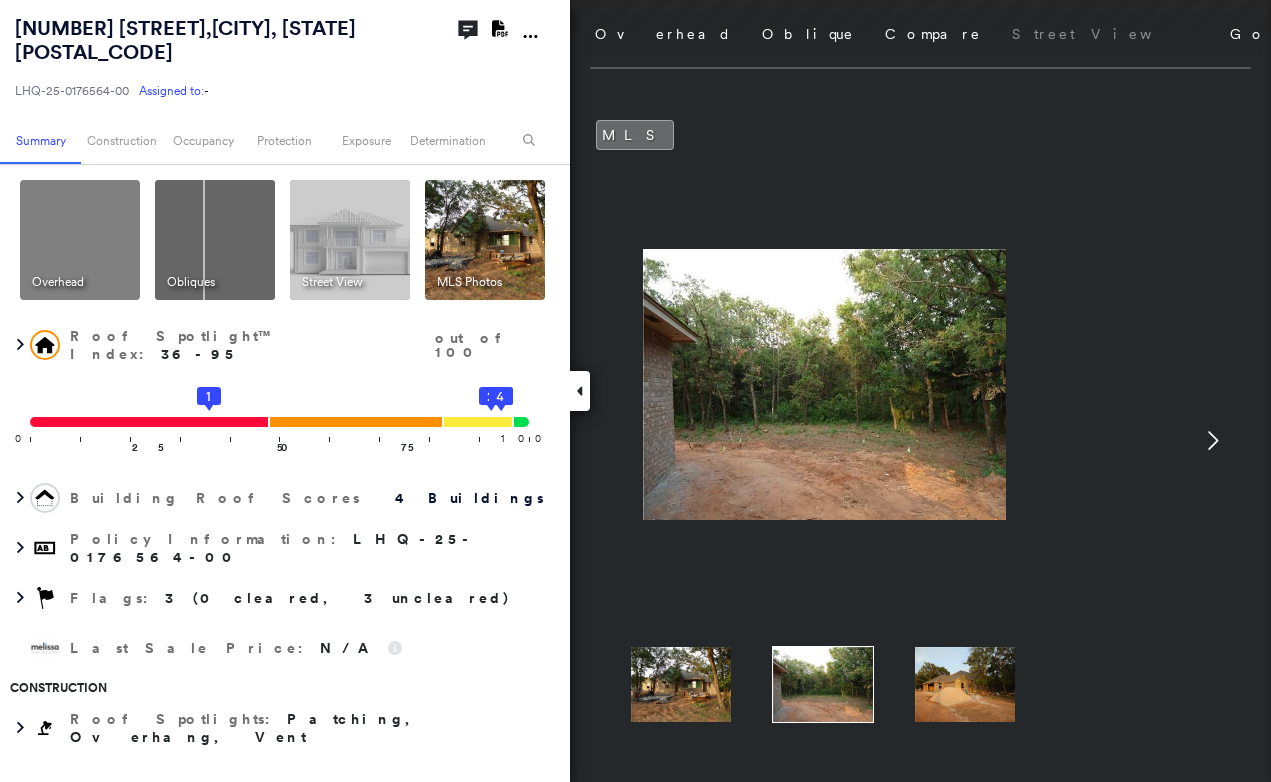 click 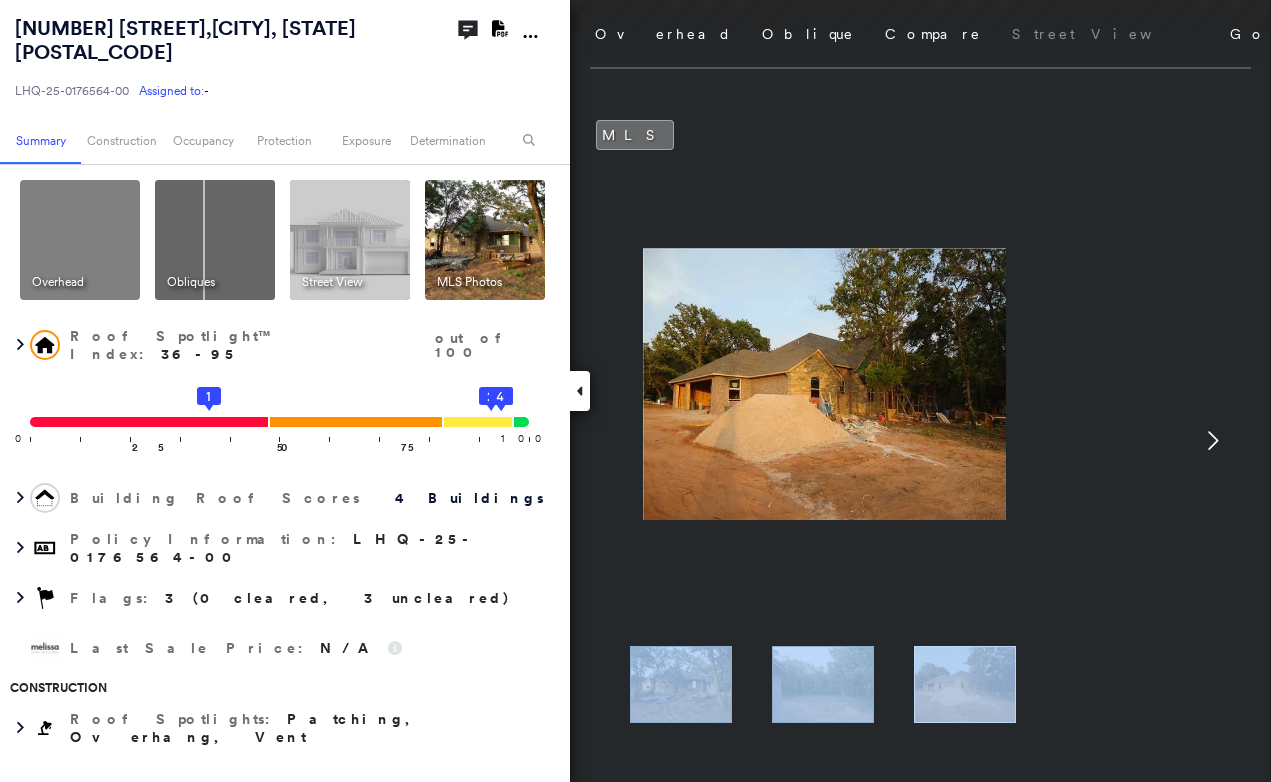click 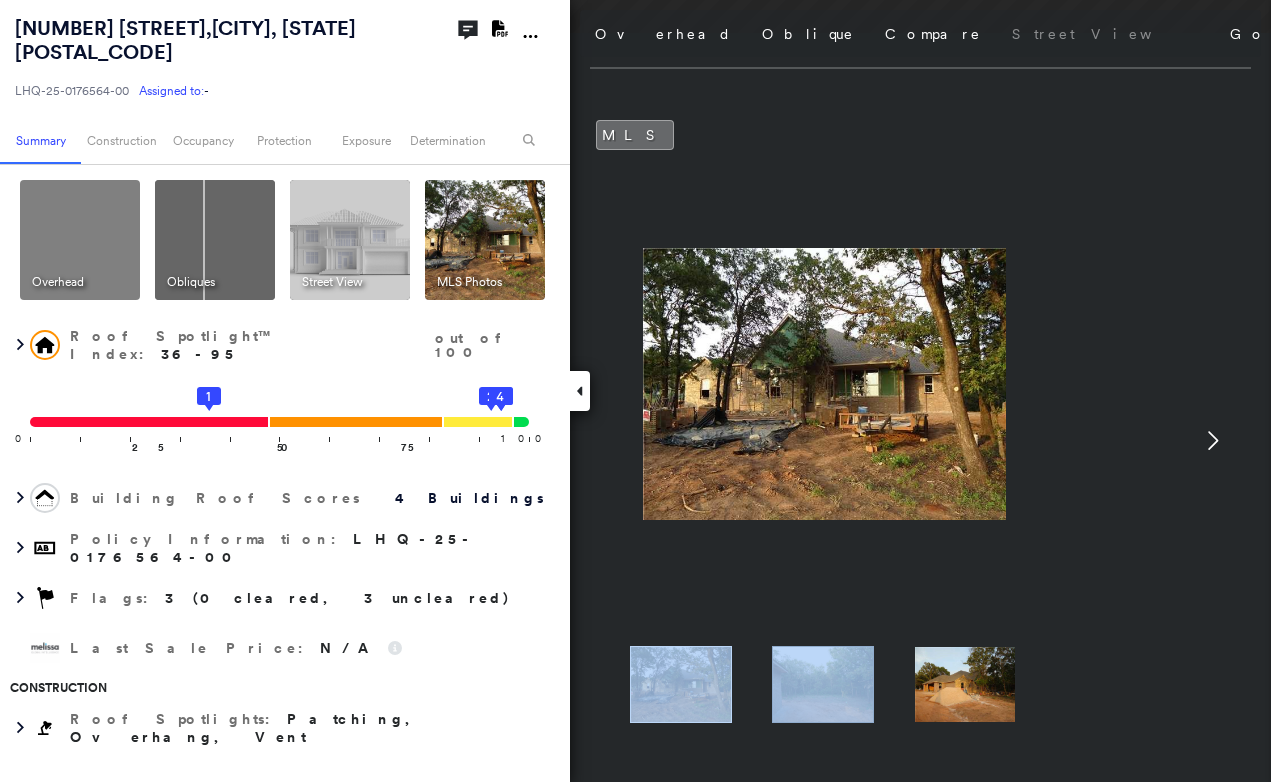 click 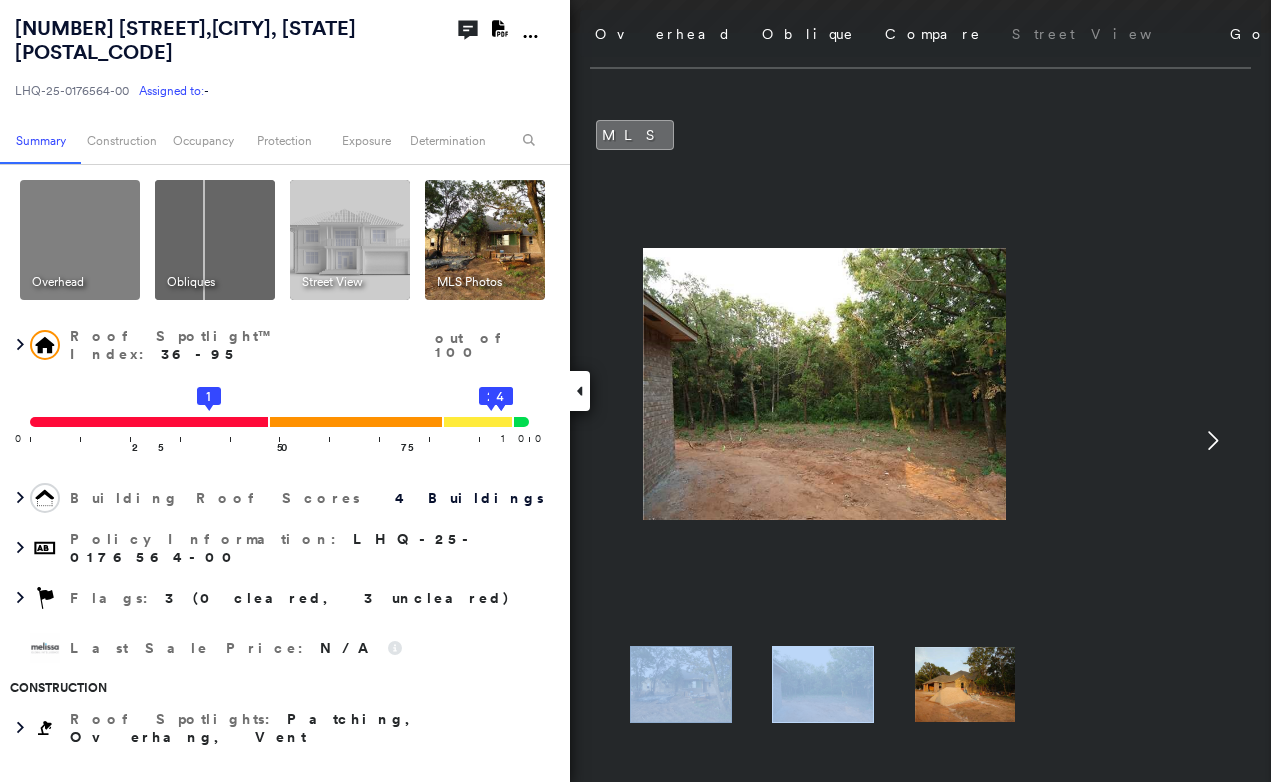 click 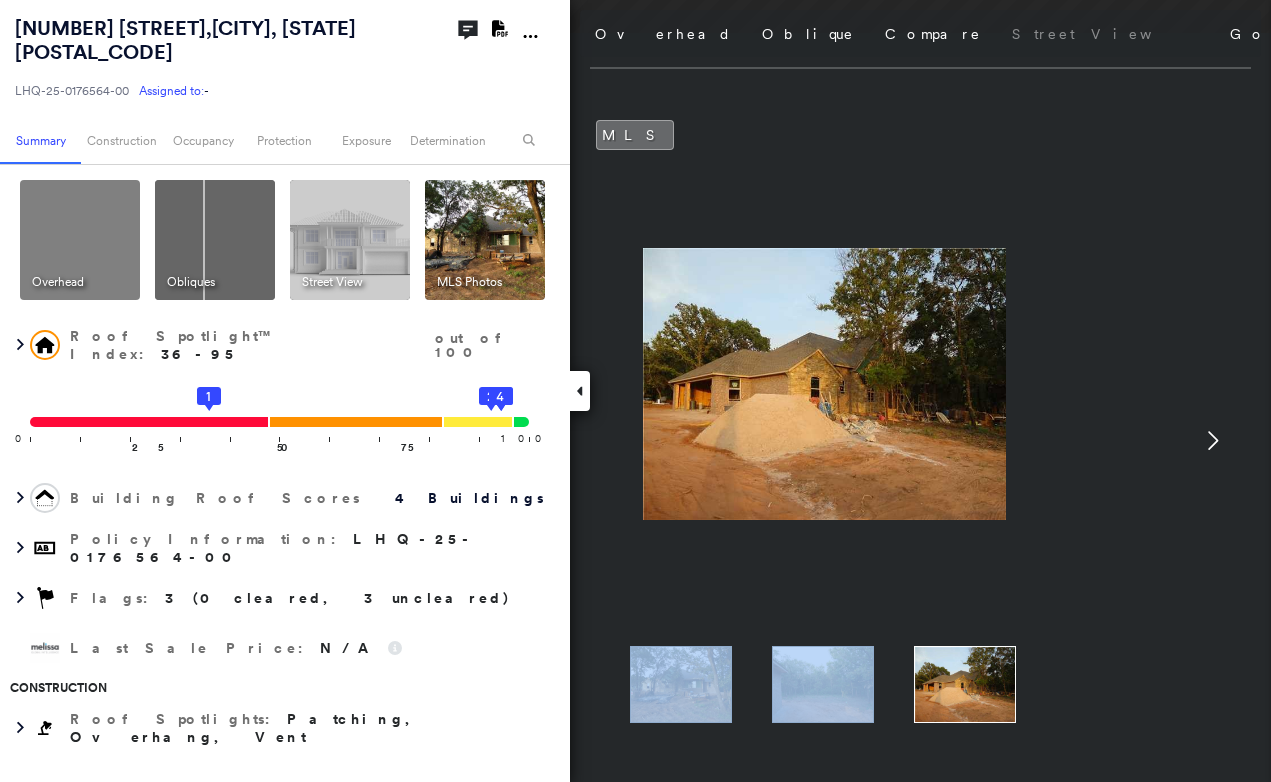 click 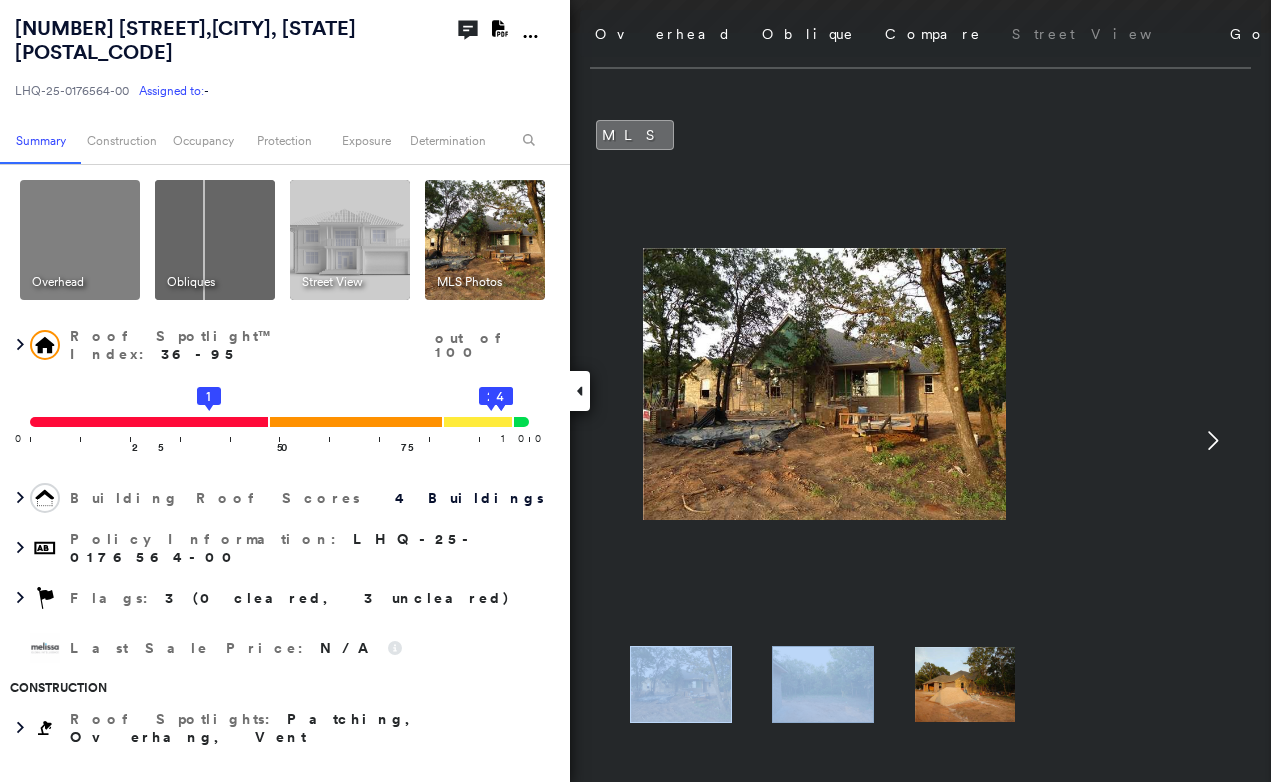 click 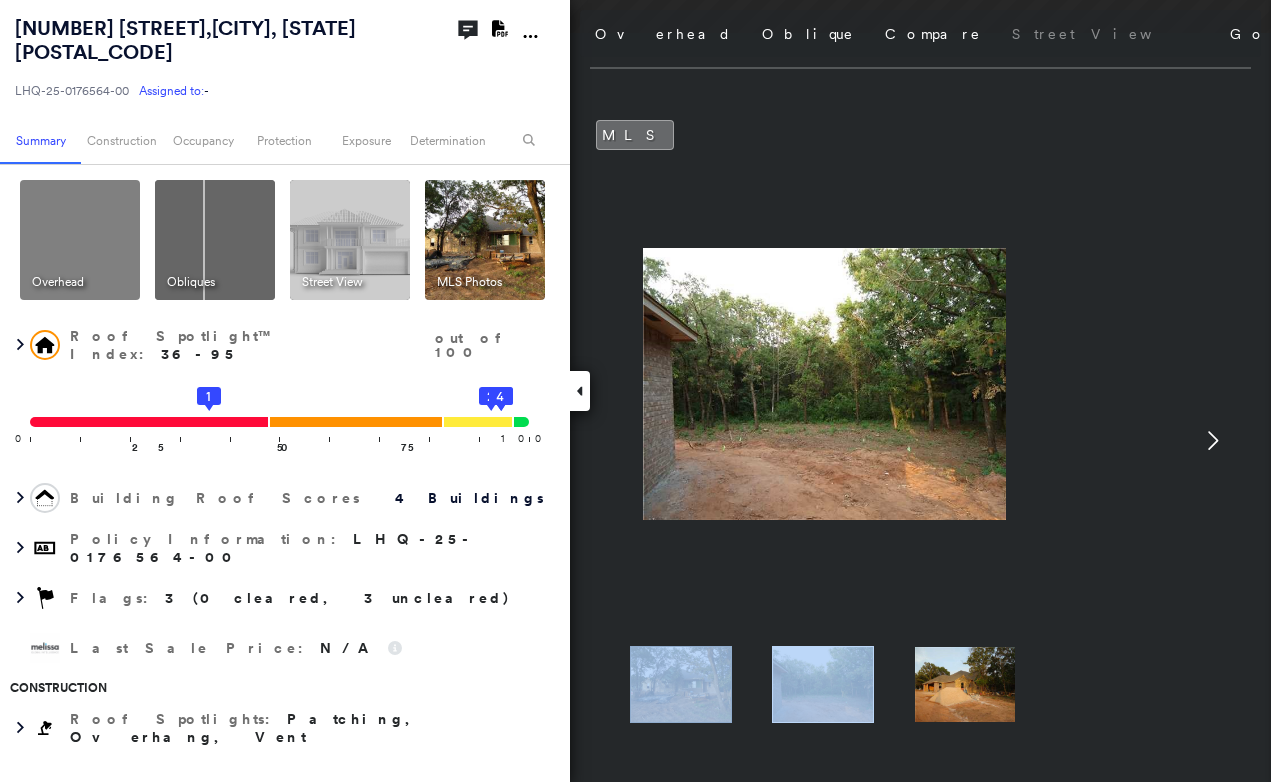 click 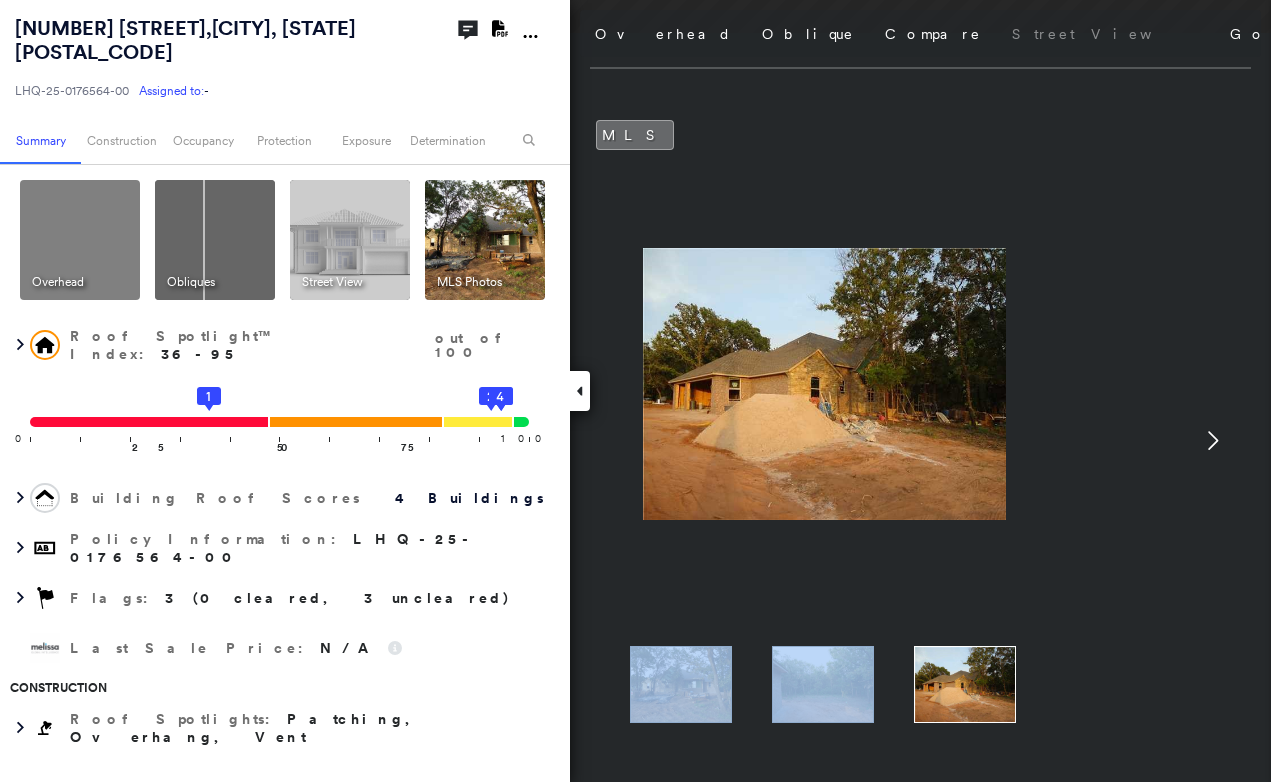 click 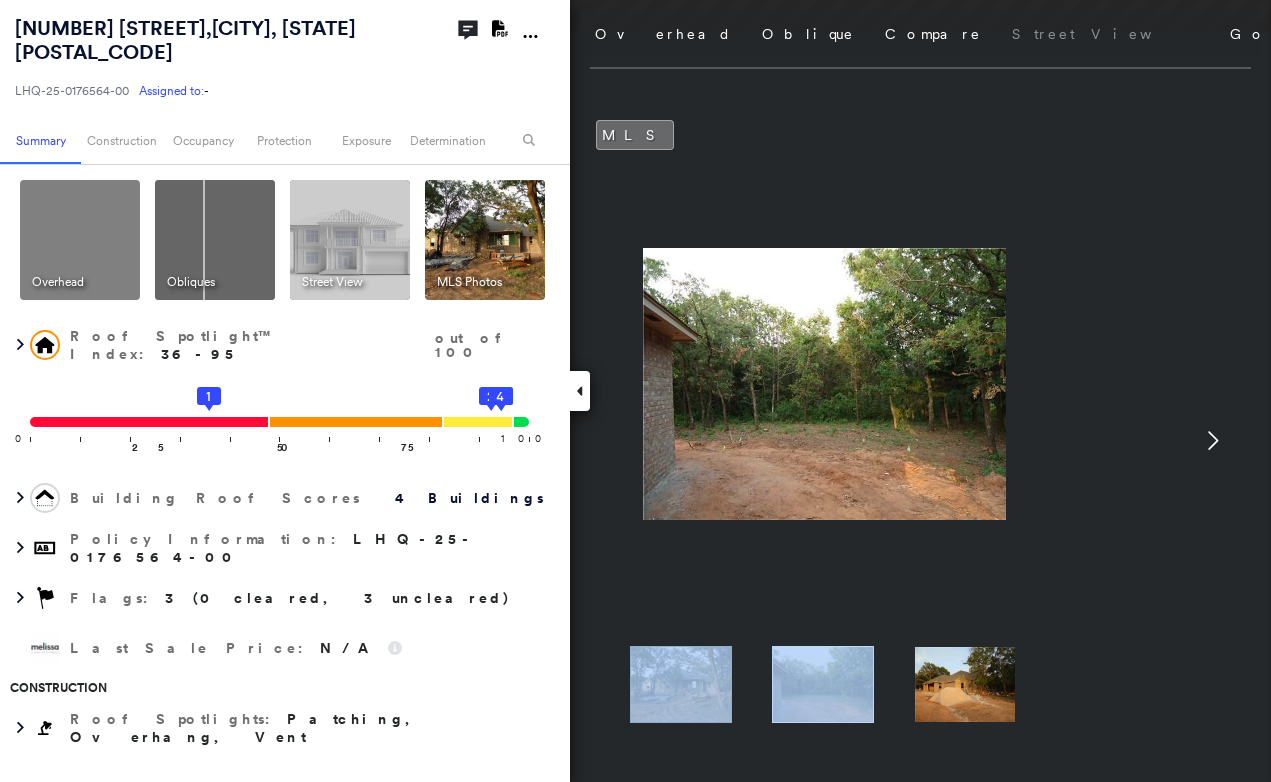 click 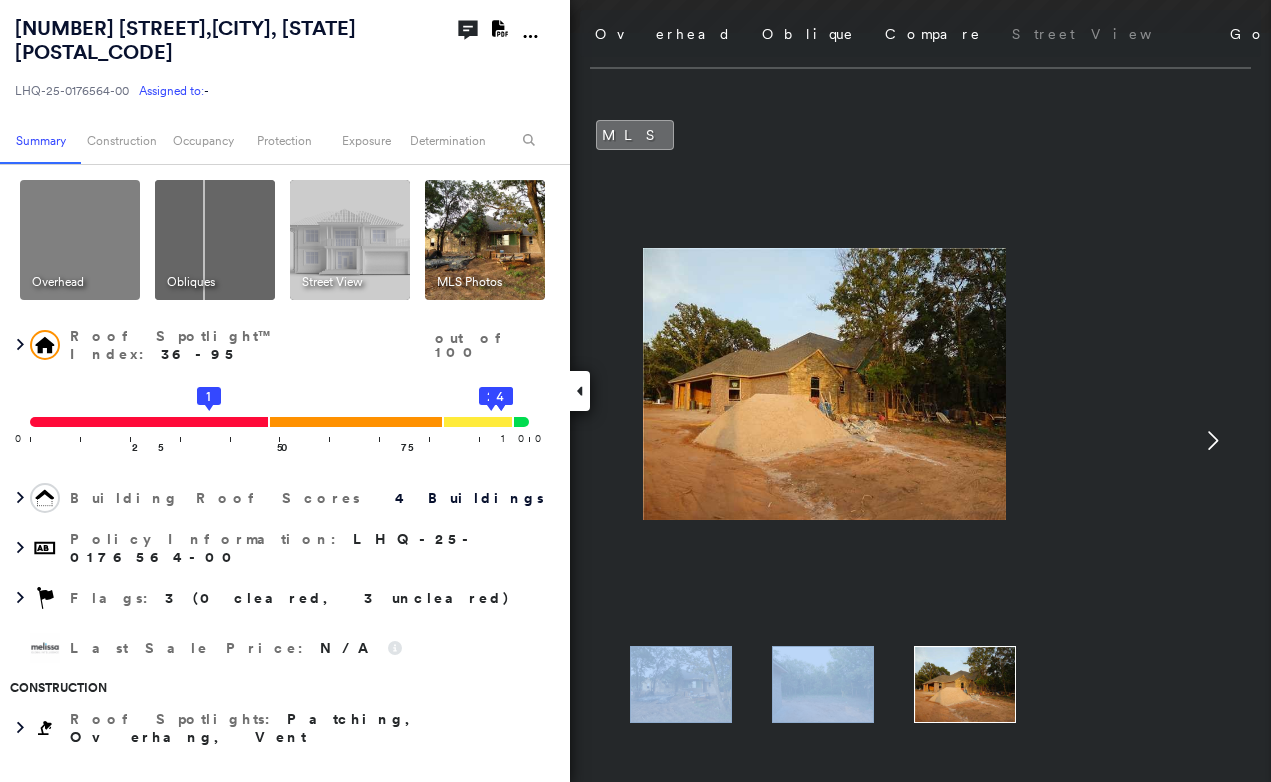 click 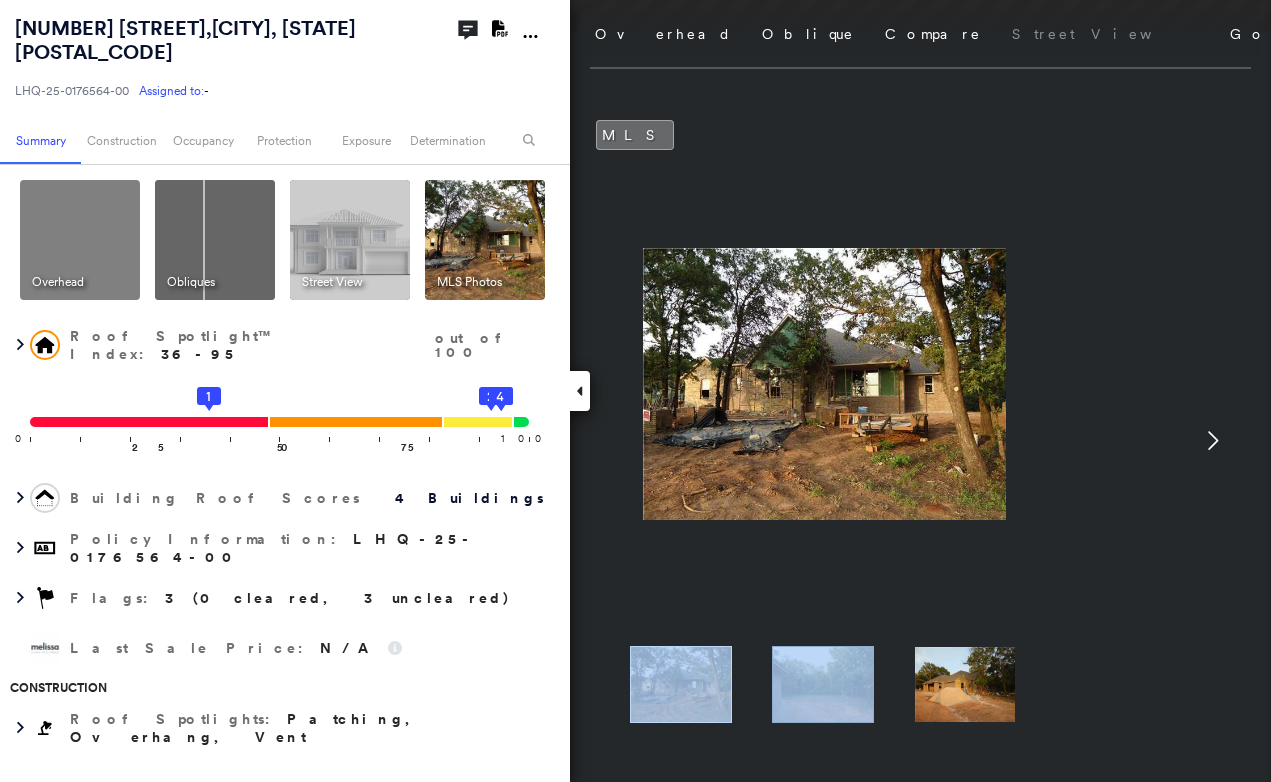 click 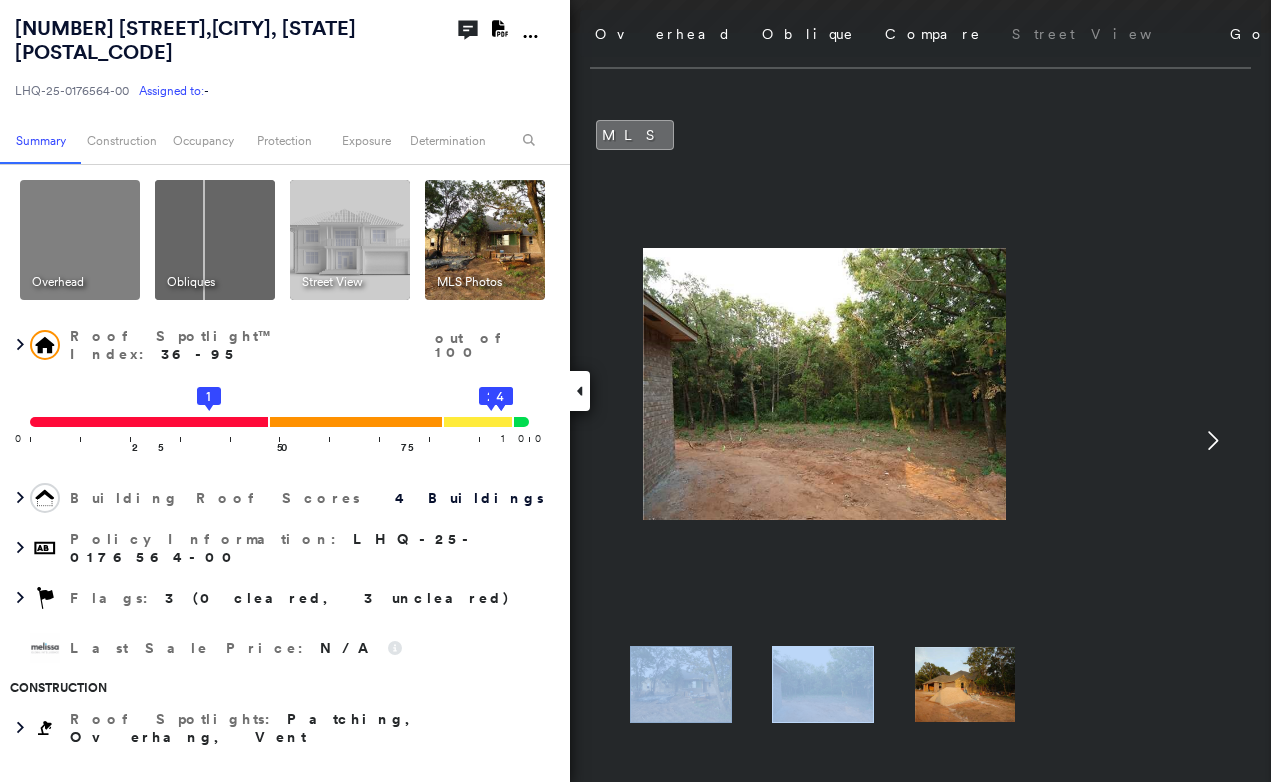 click 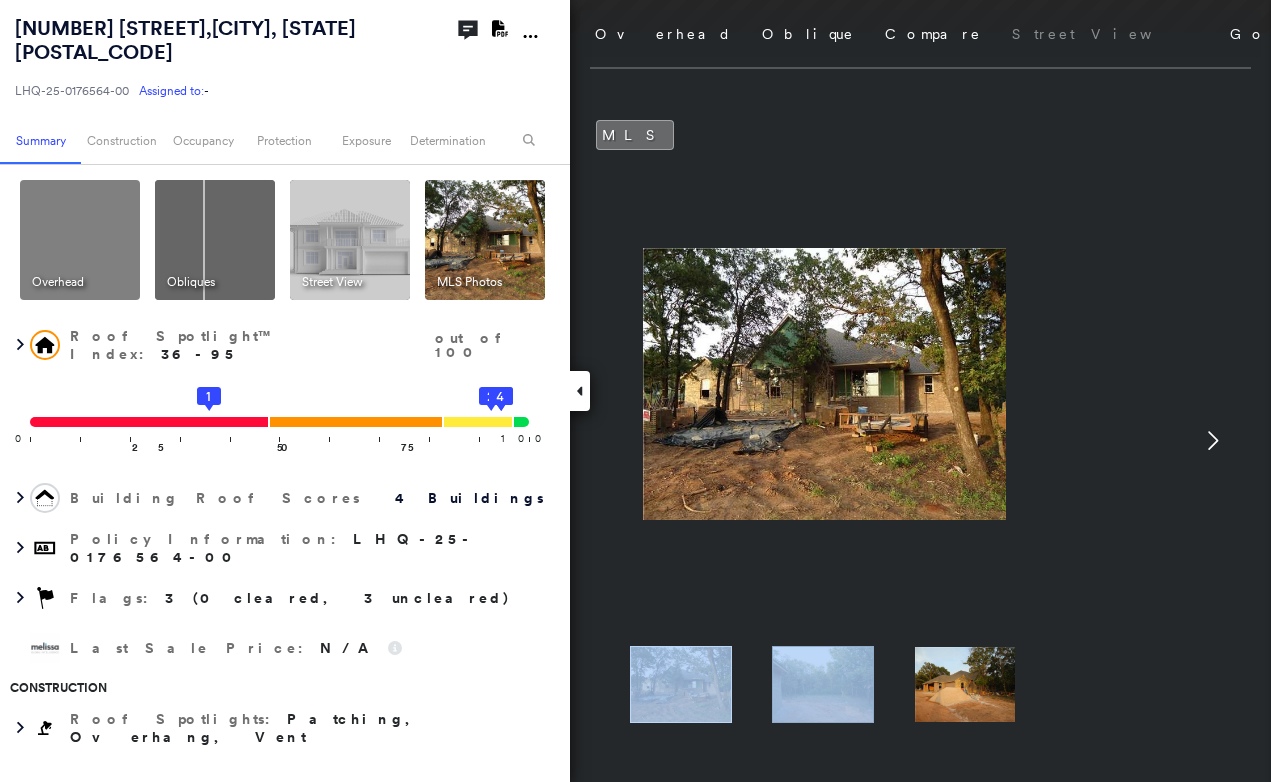 click 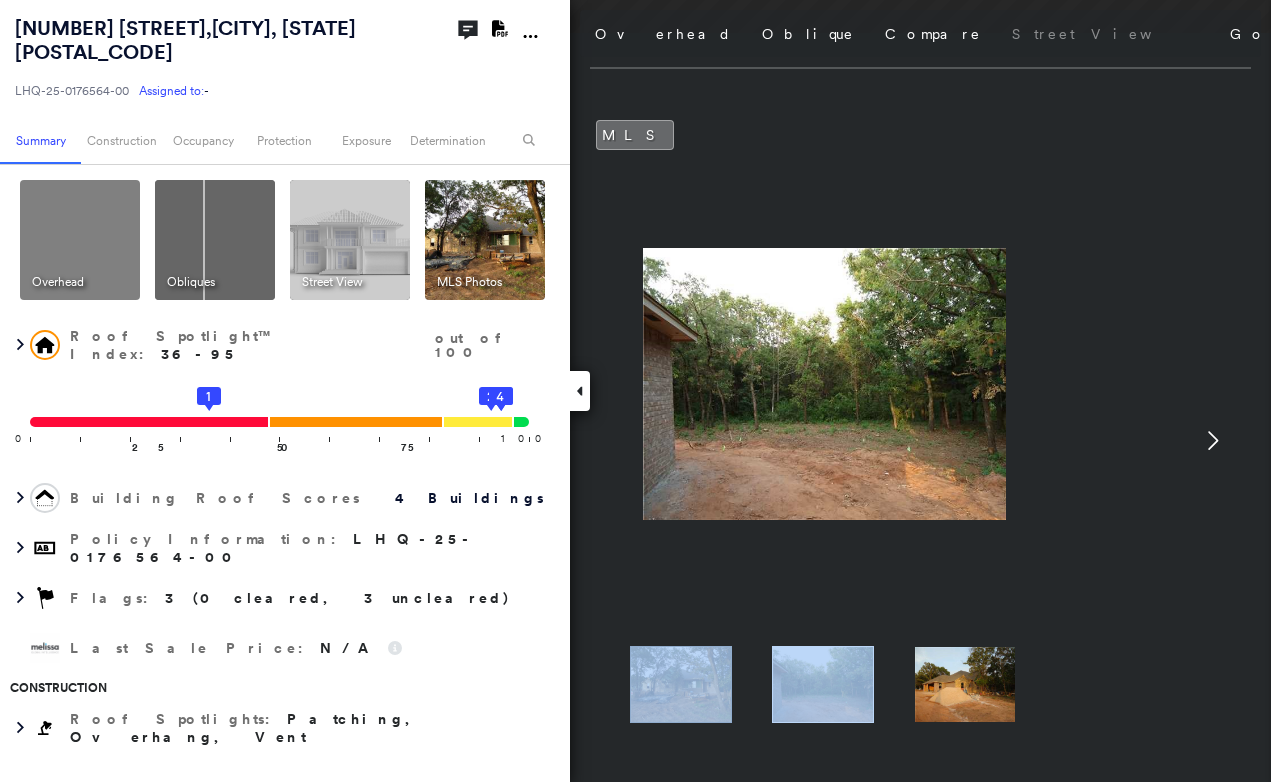 click 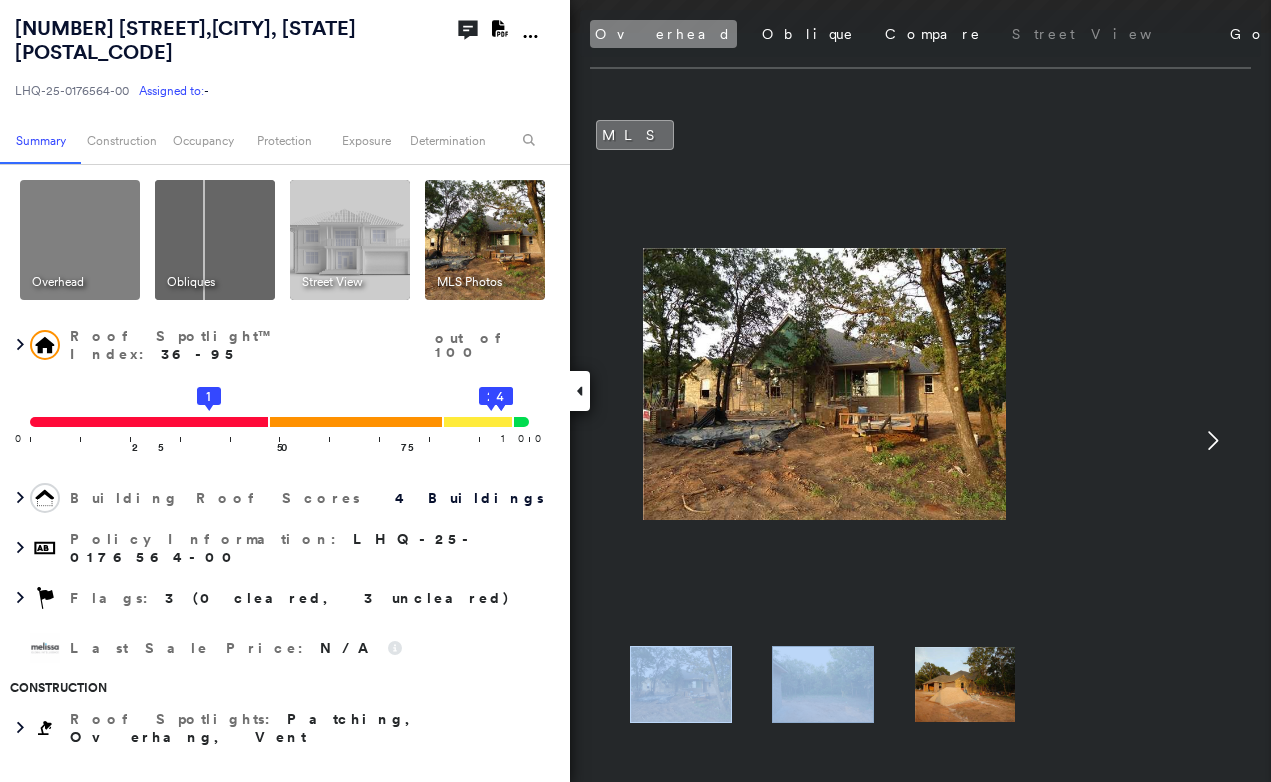 click on "Overhead" at bounding box center (663, 34) 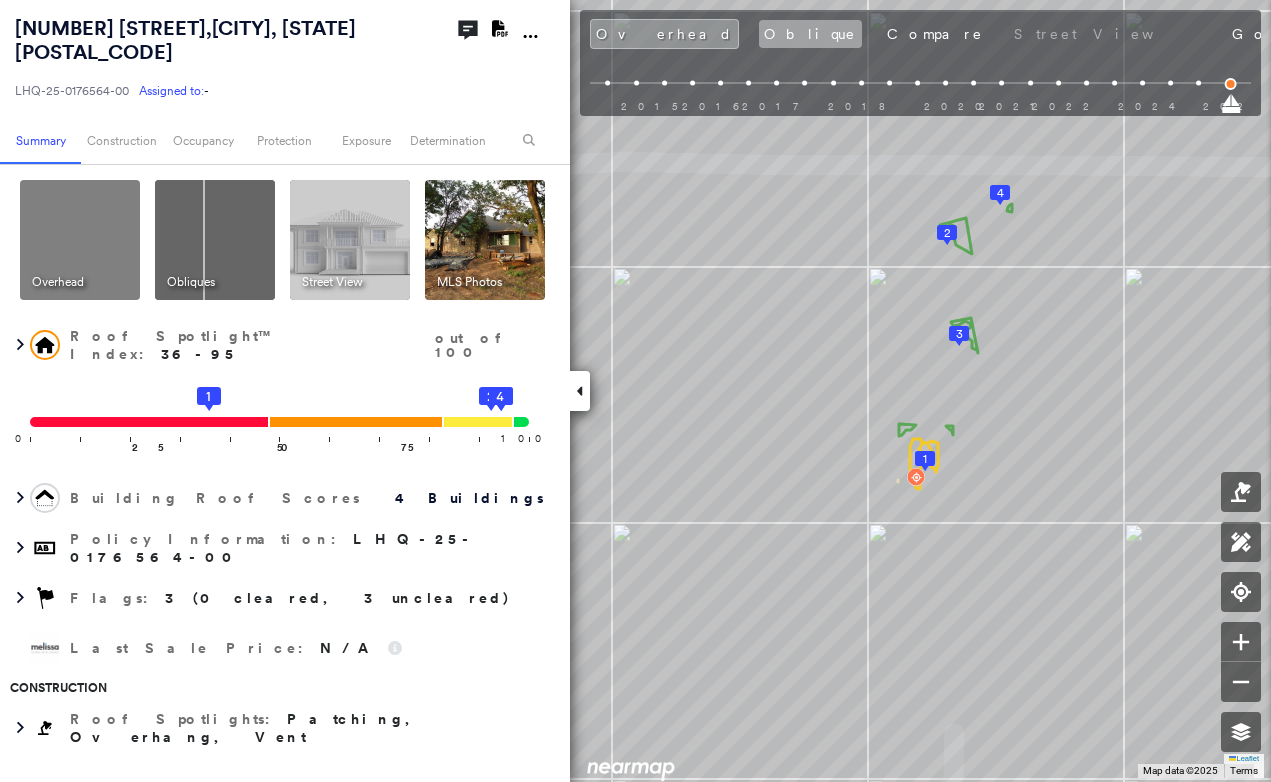 click on "Oblique" at bounding box center (810, 34) 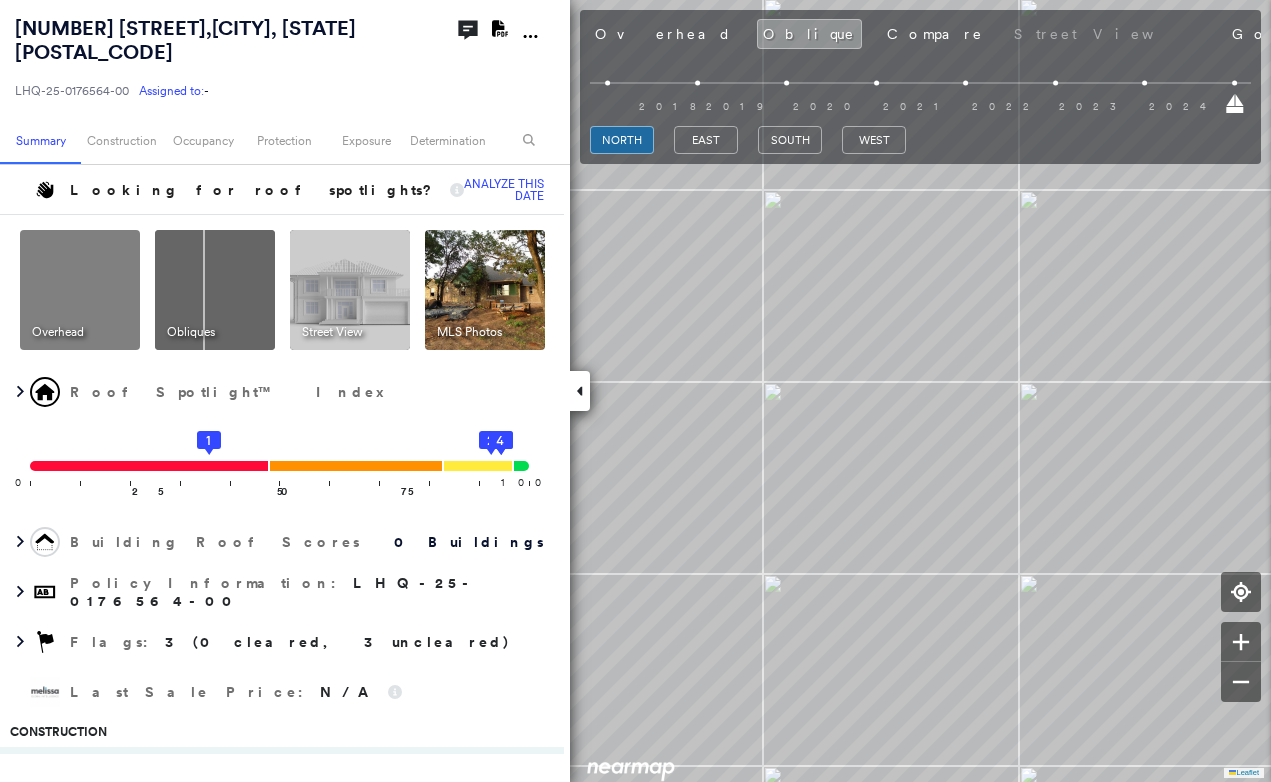 click at bounding box center [580, 391] 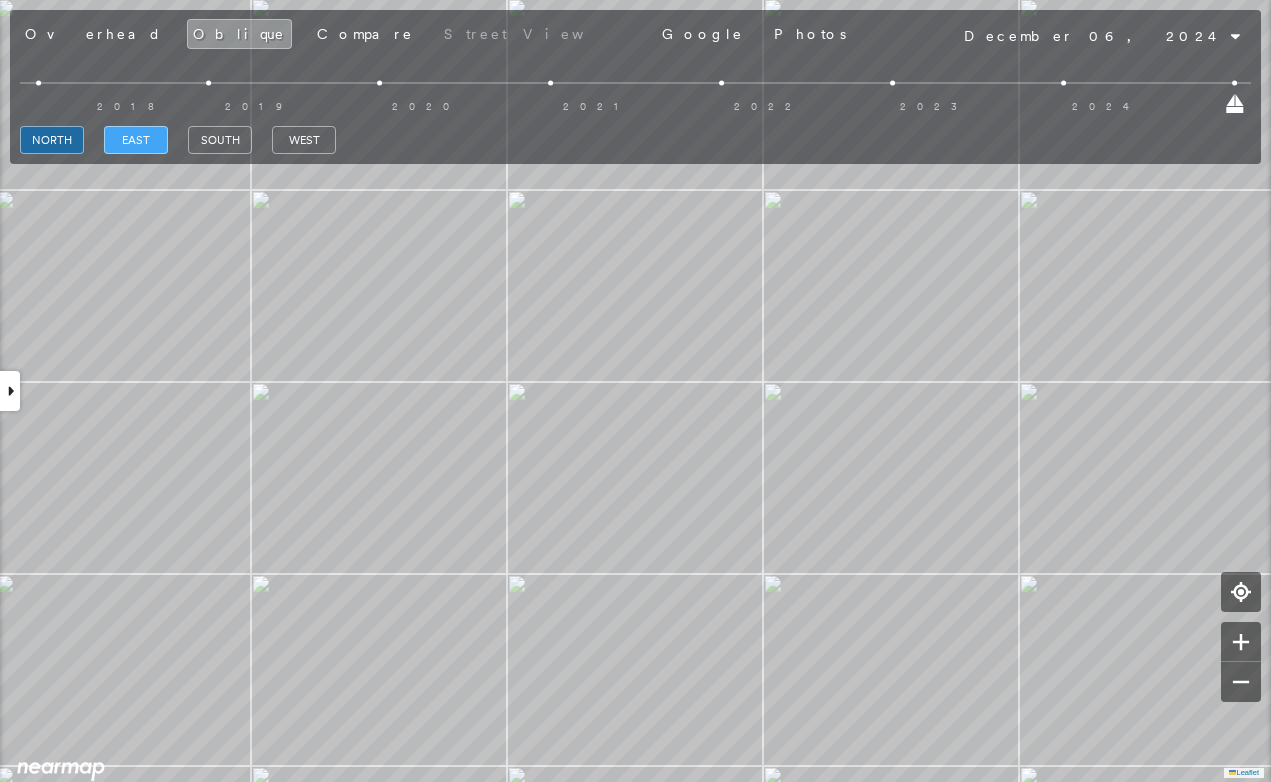 click on "east" at bounding box center (136, 140) 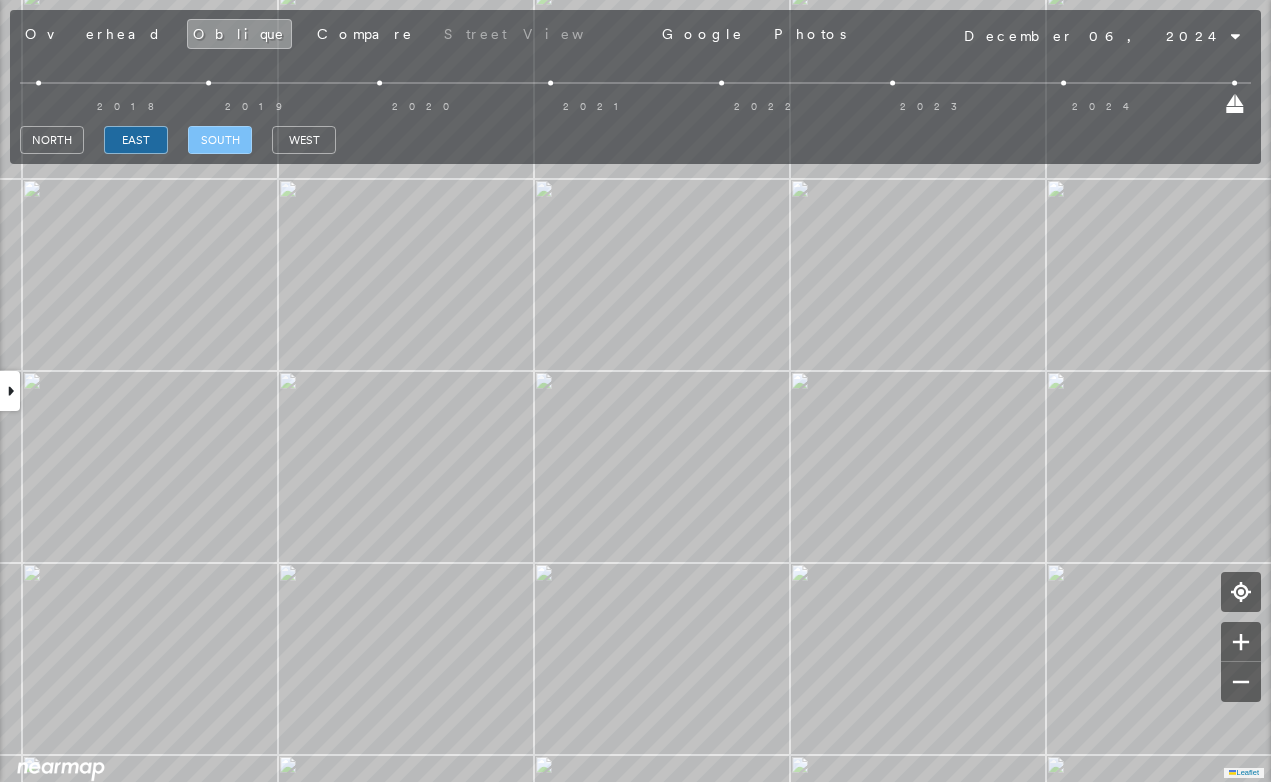 click on "south" at bounding box center (220, 140) 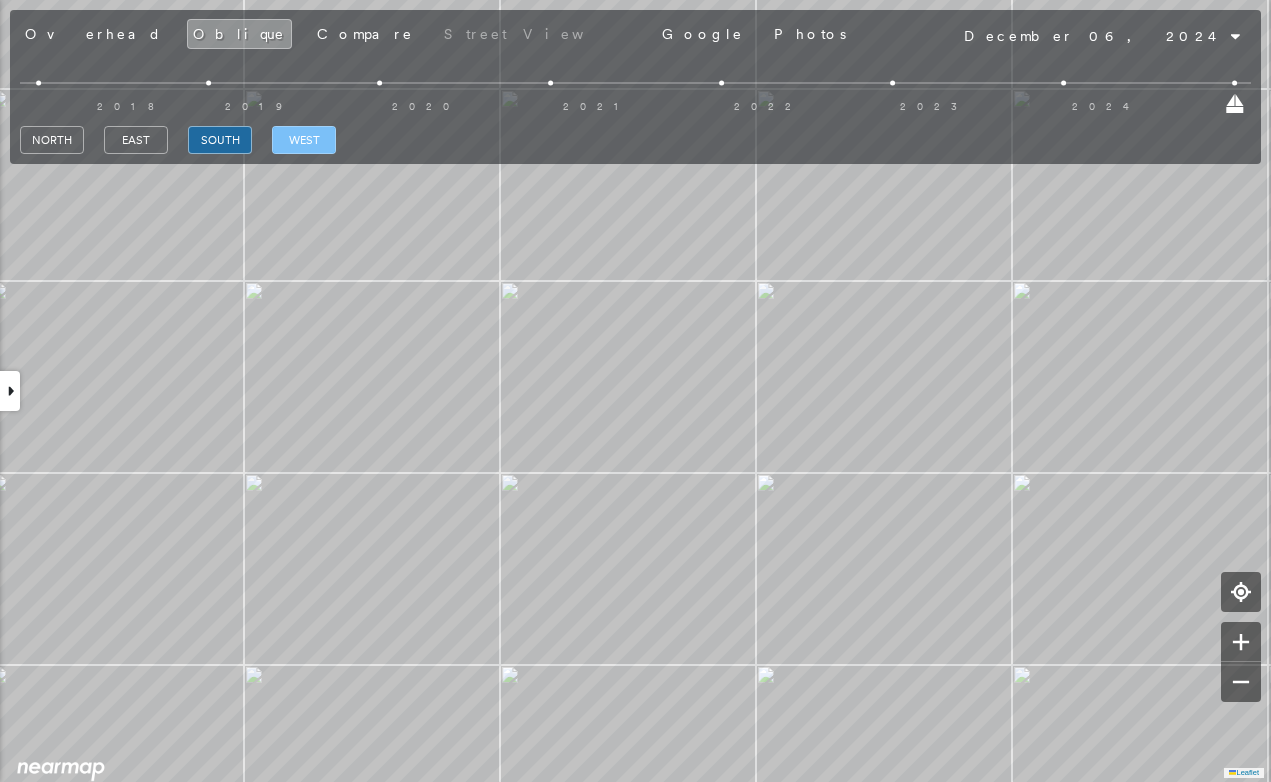 click on "west" at bounding box center (304, 140) 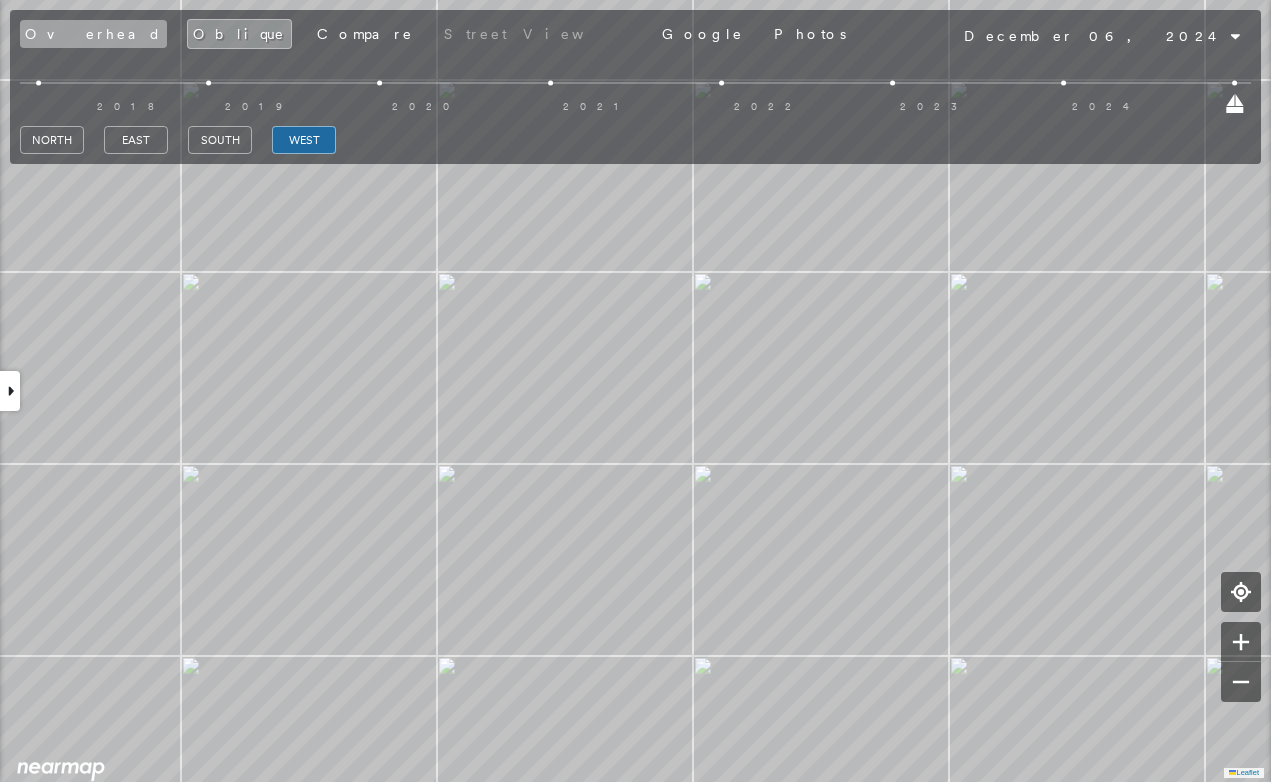 click on "Overhead" at bounding box center [93, 34] 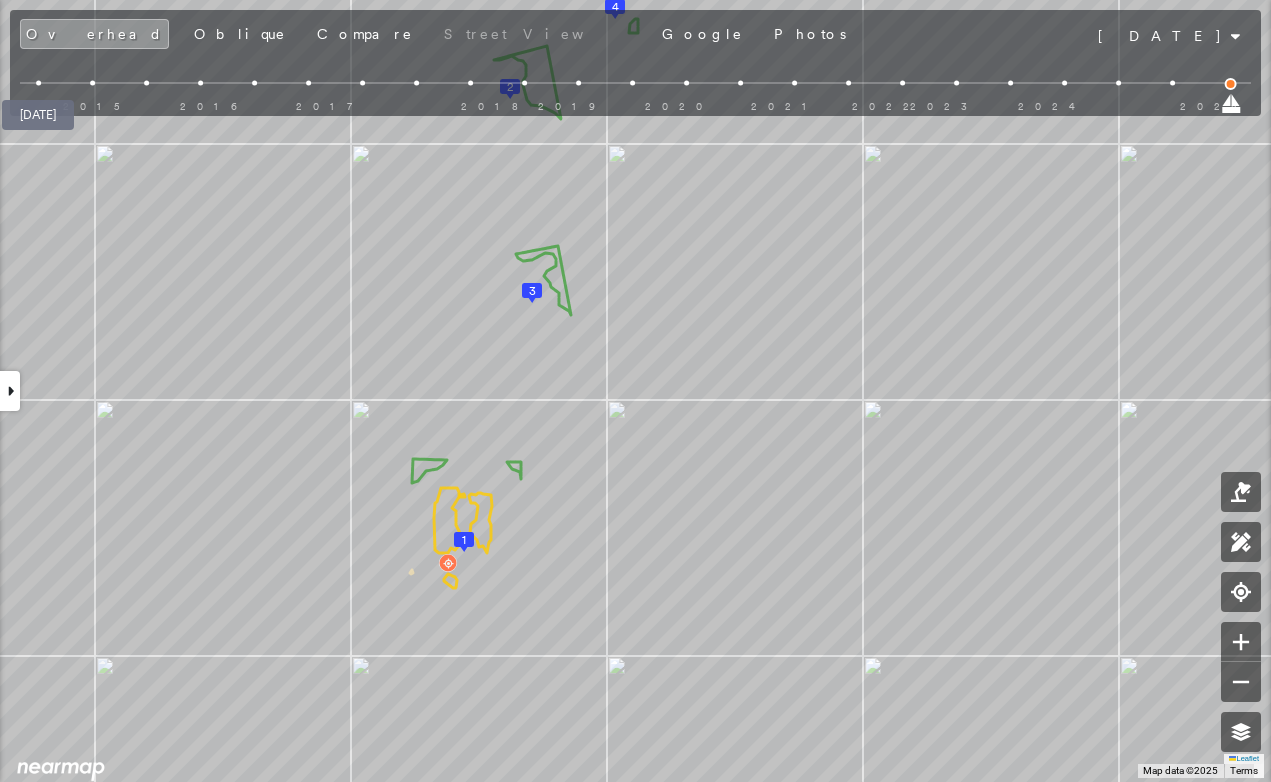 click at bounding box center (38, 83) 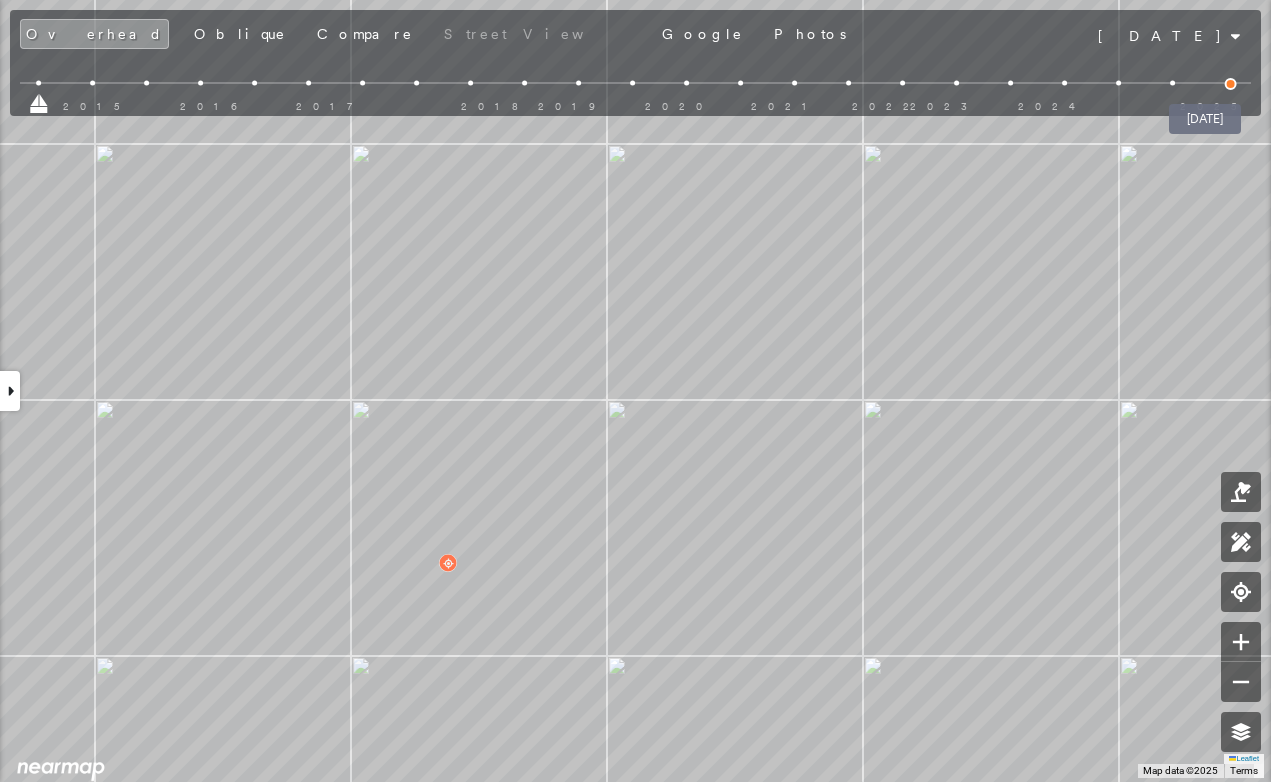 click at bounding box center [1231, 84] 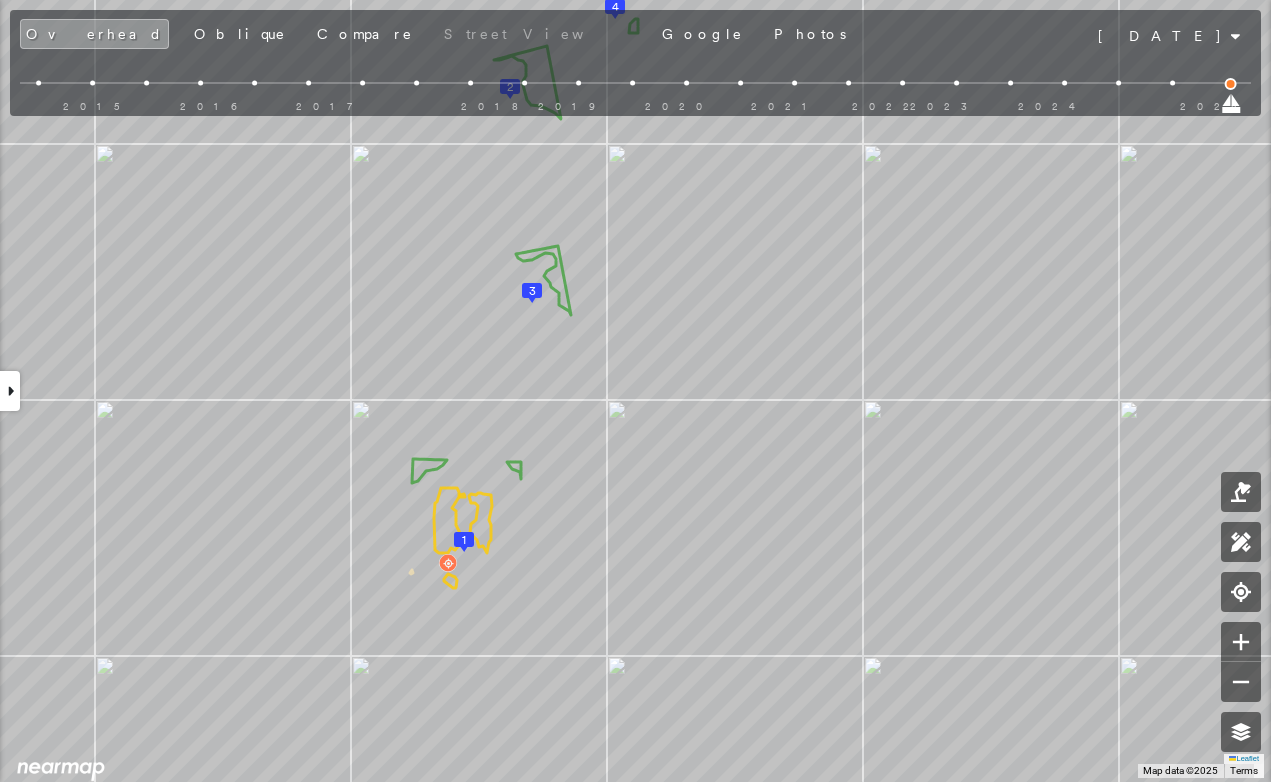 click at bounding box center (38, 83) 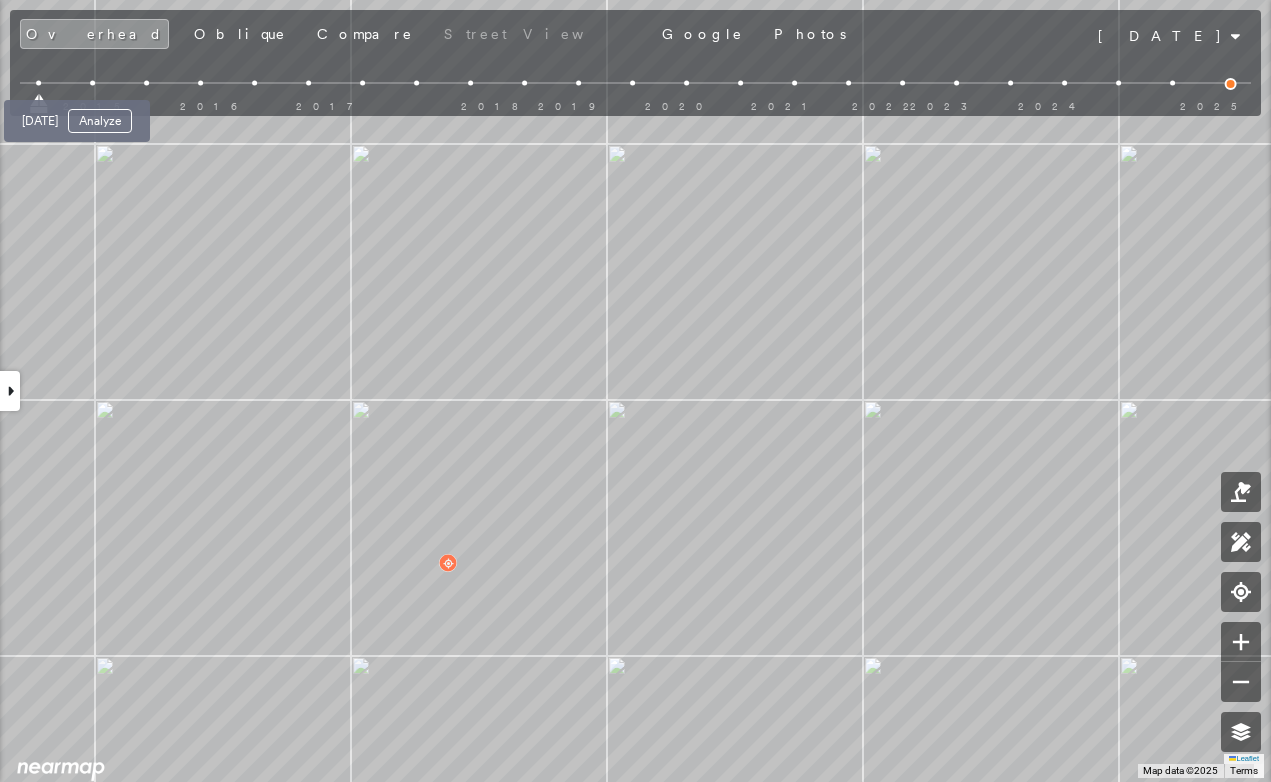 click at bounding box center (92, 83) 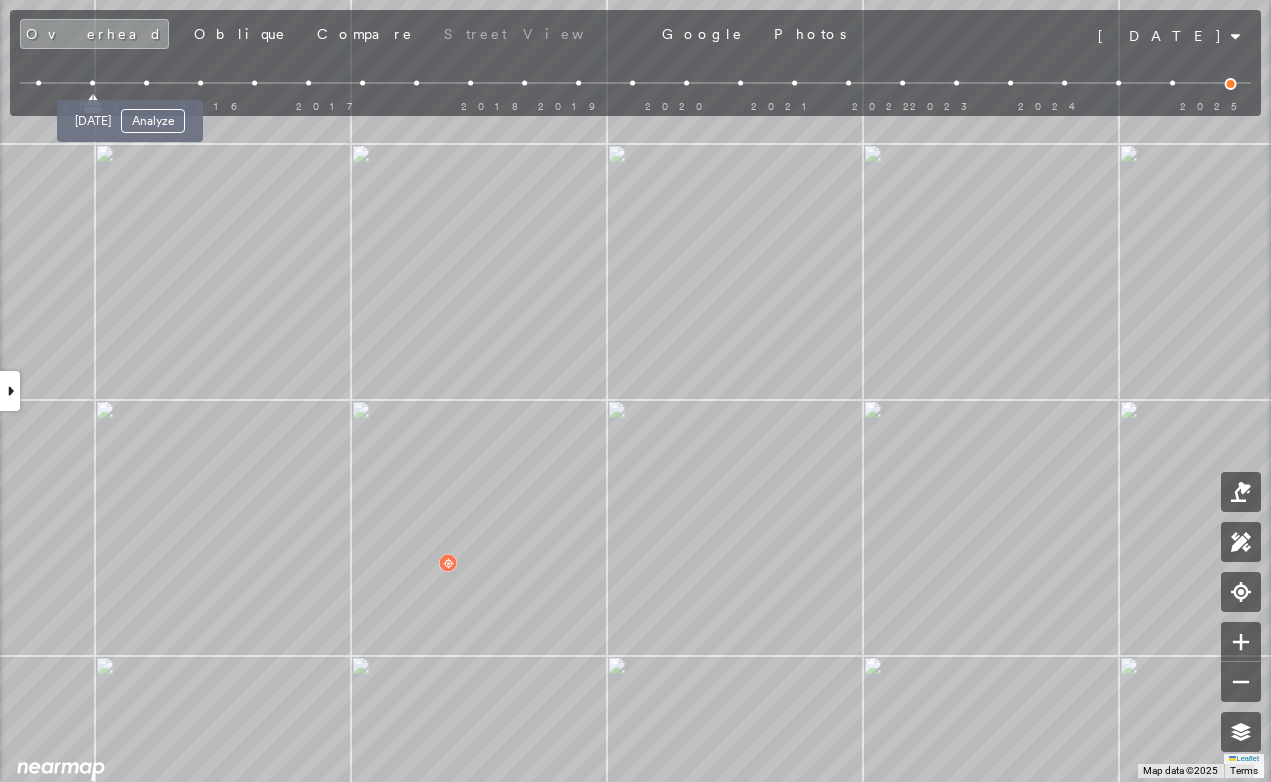 click at bounding box center (146, 83) 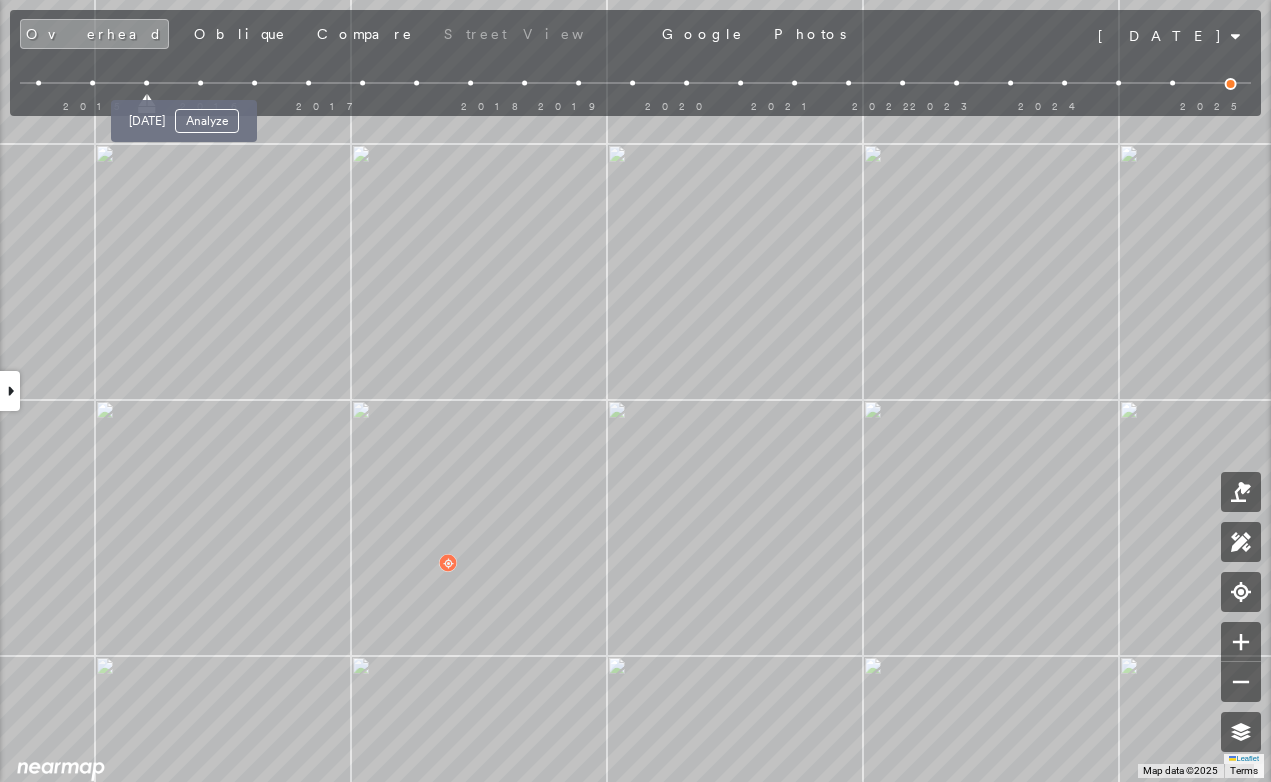 click at bounding box center [200, 83] 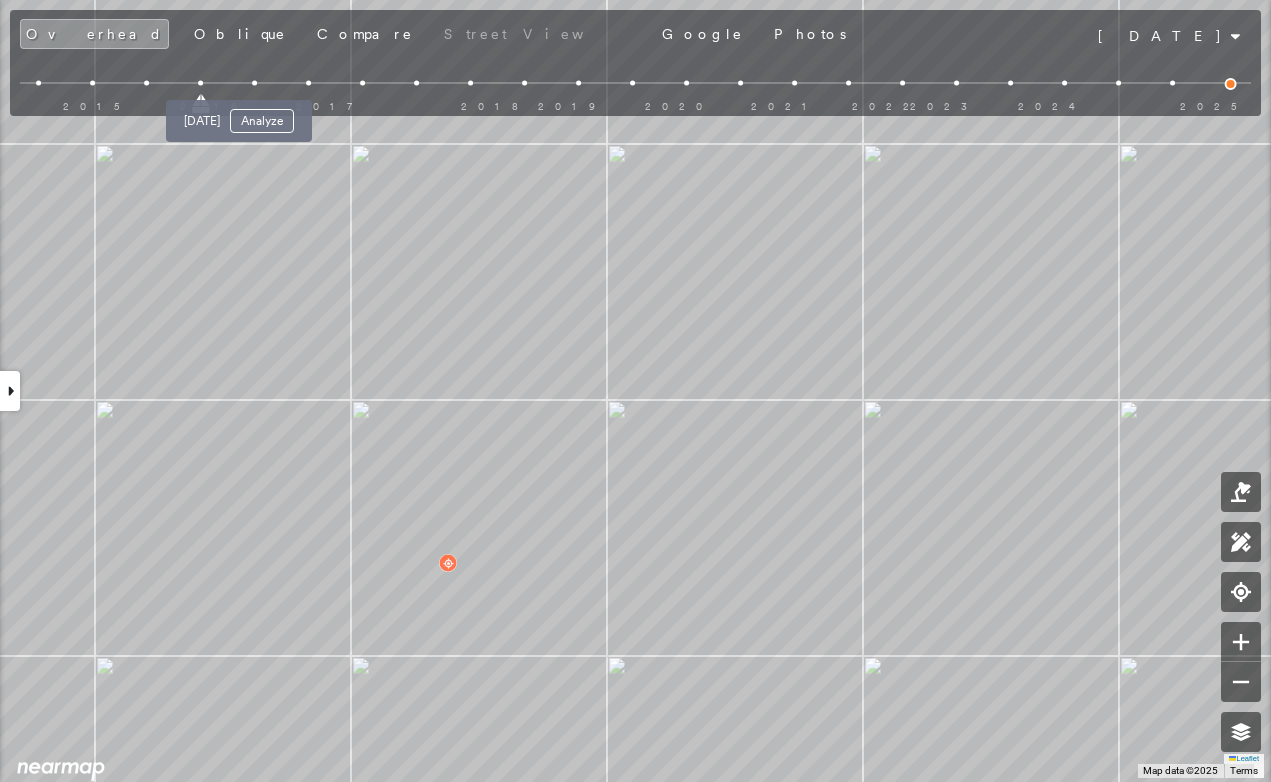 click at bounding box center (254, 83) 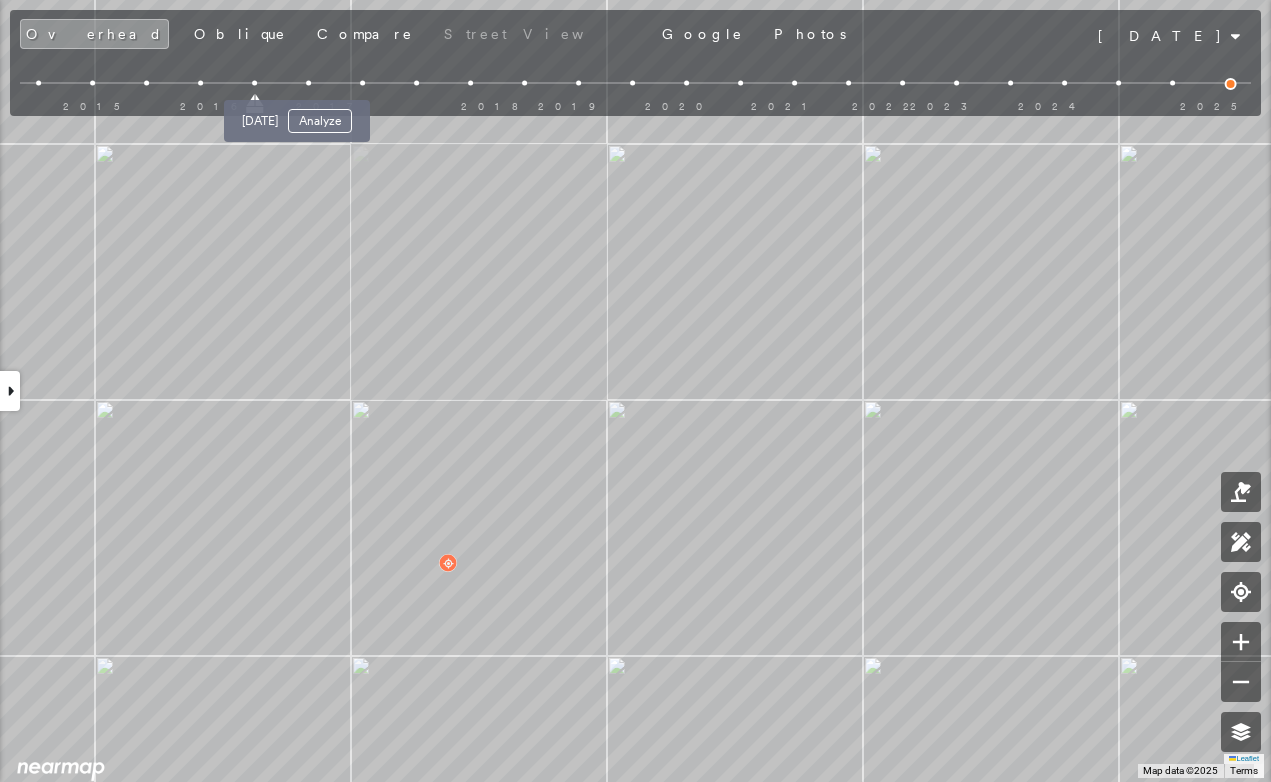 click at bounding box center (308, 83) 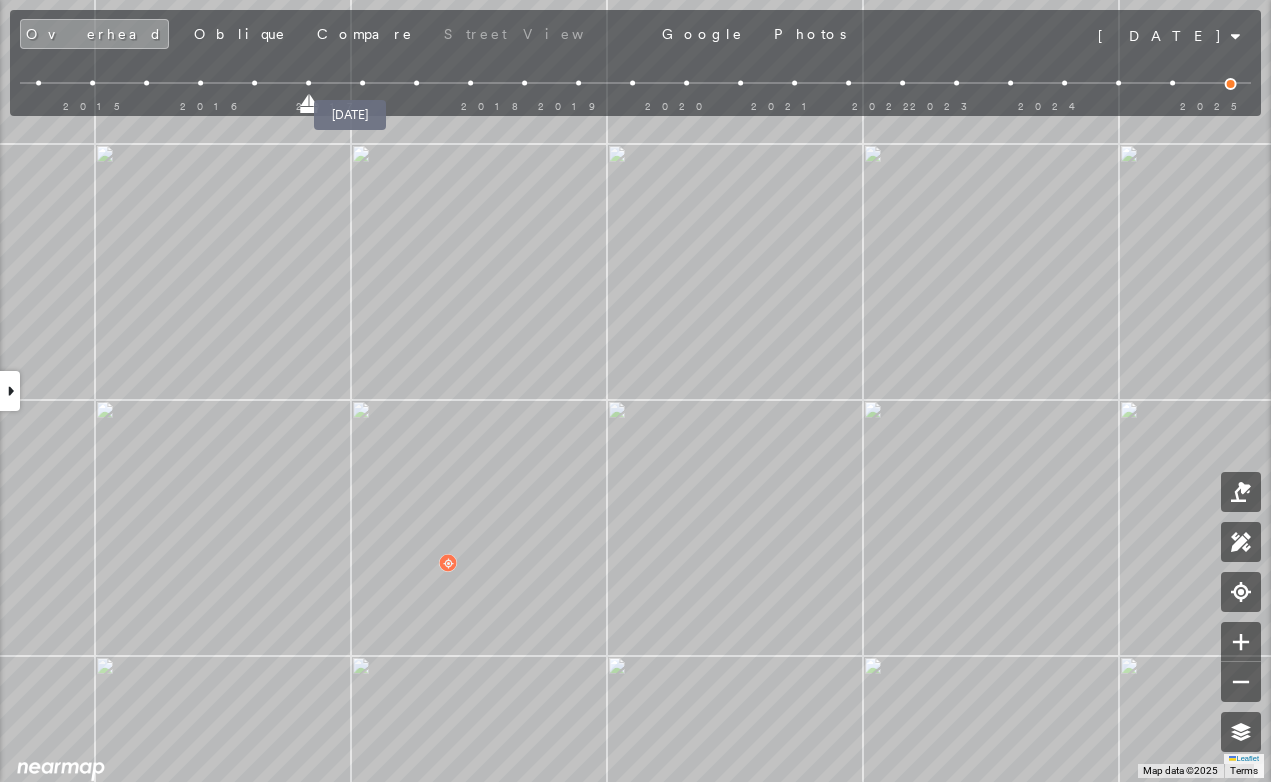 click at bounding box center (362, 83) 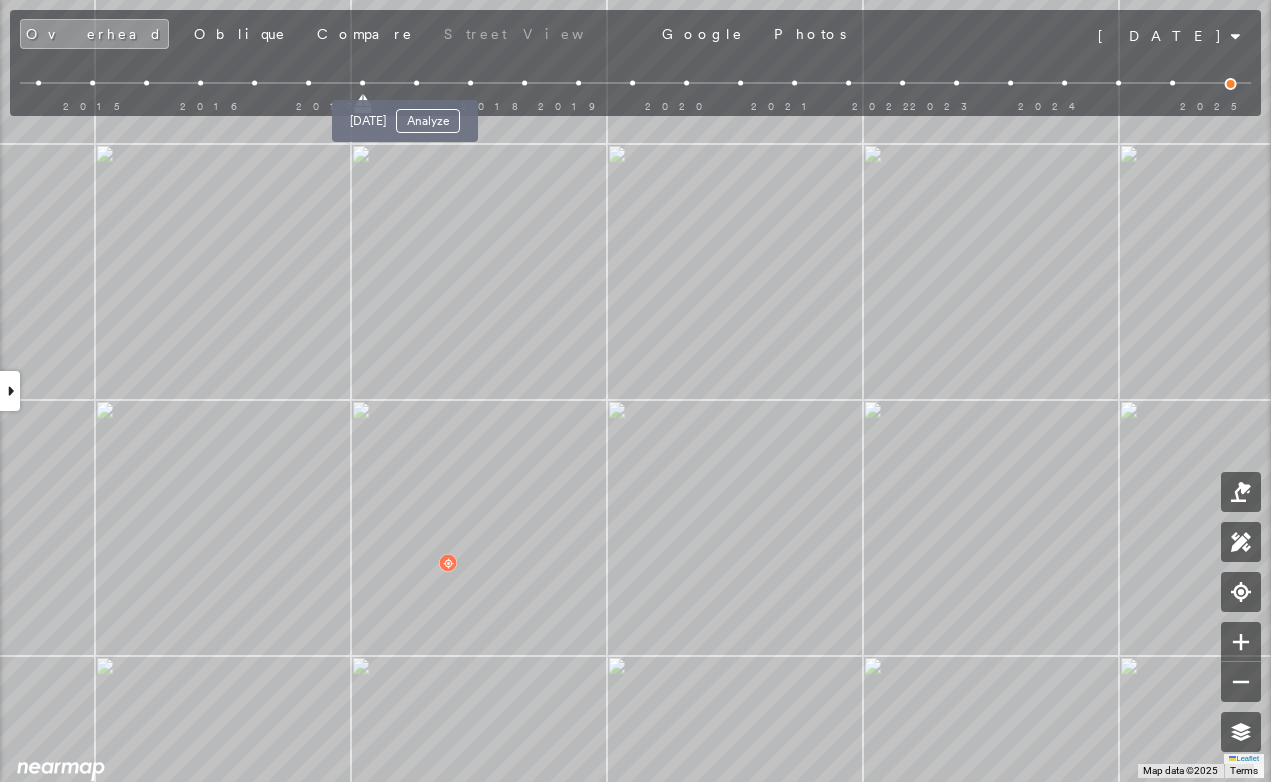 click at bounding box center [416, 83] 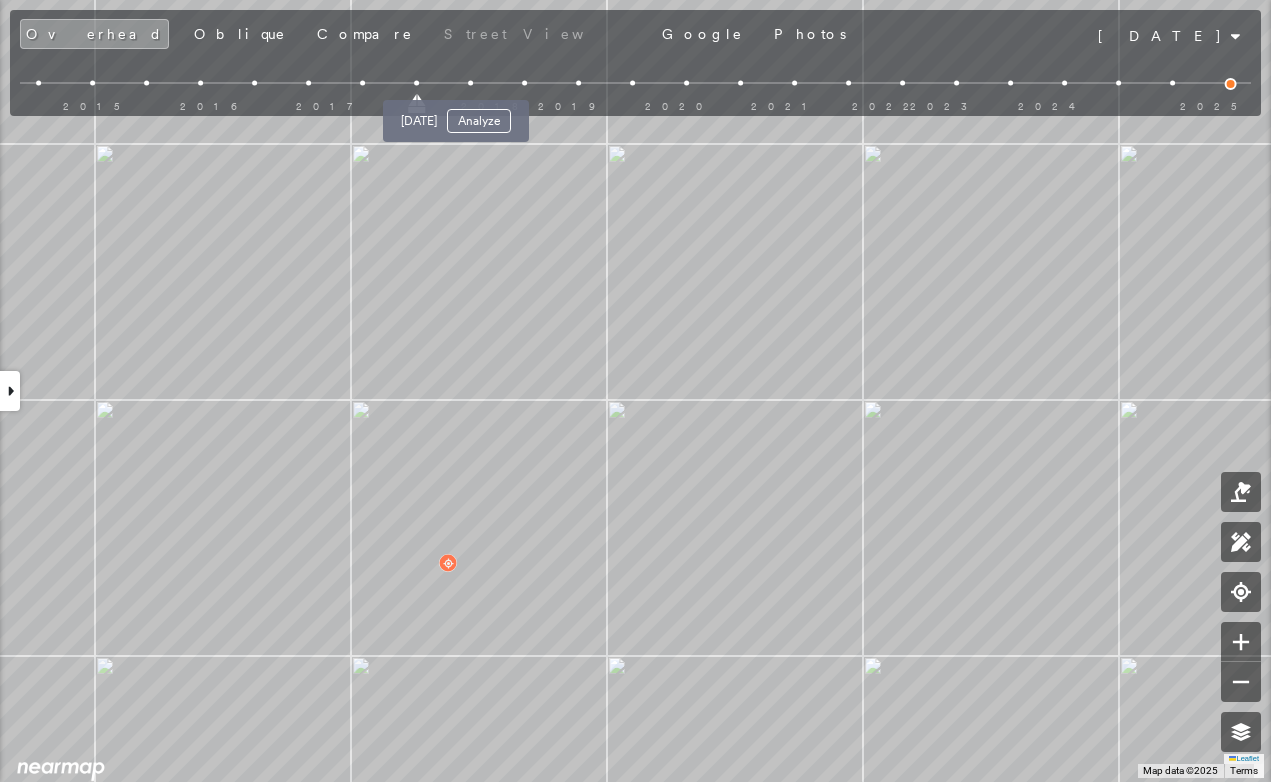 click on "[DATE] Analyze" at bounding box center (456, 115) 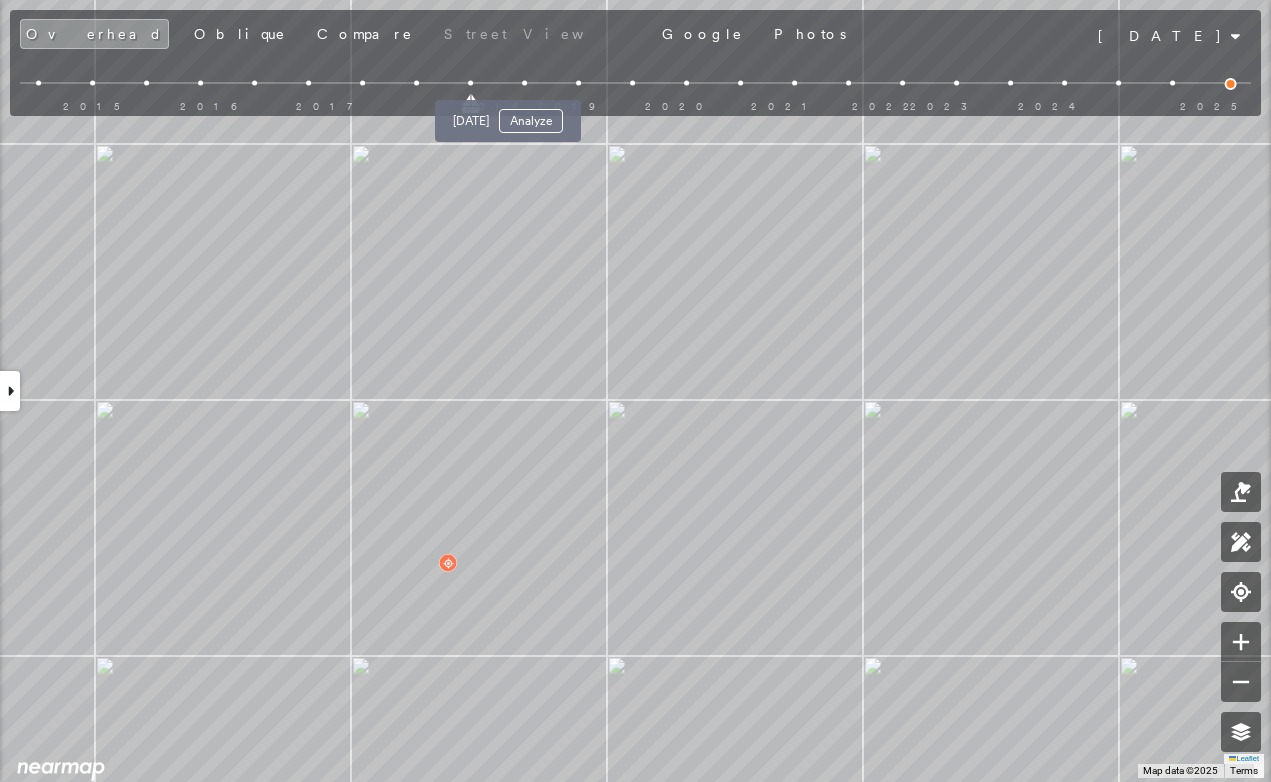 click at bounding box center [524, 83] 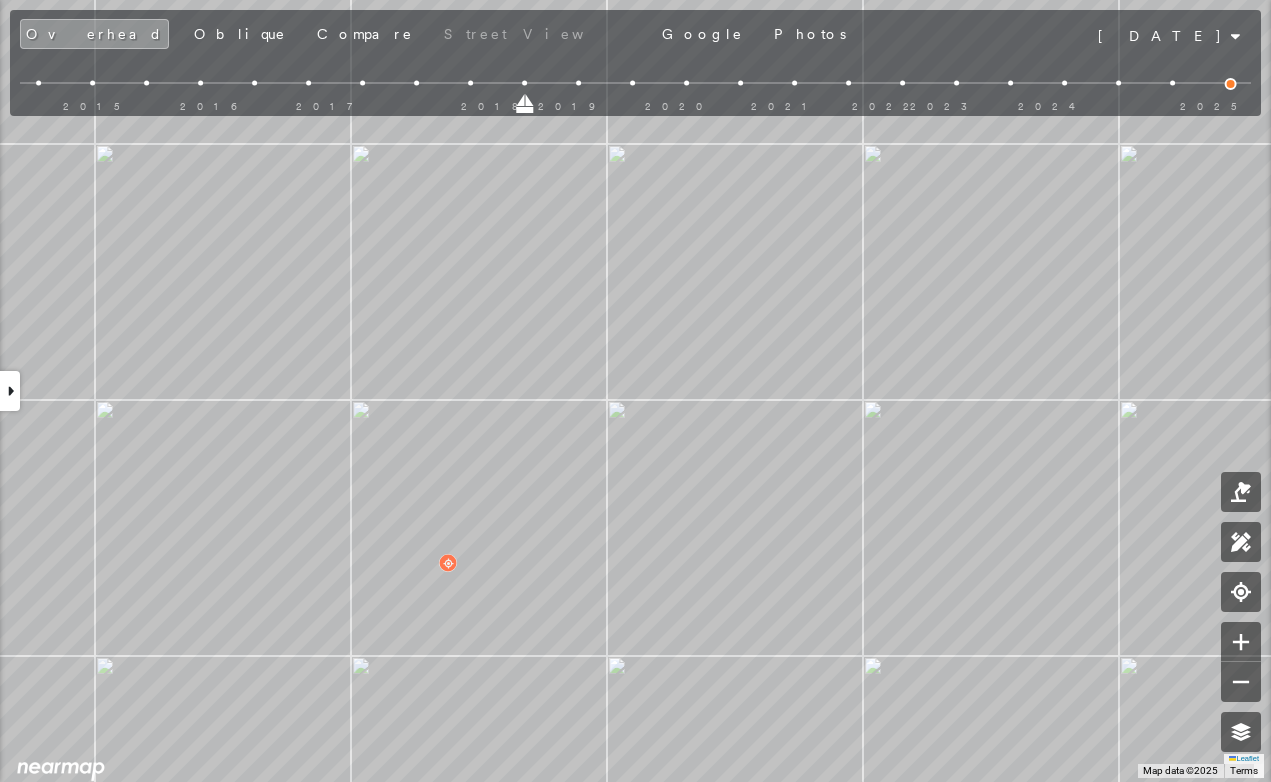 click on "2015 2016 2017 2018 2019 2020 2021 2022 2023 2024 2025" at bounding box center (635, 86) 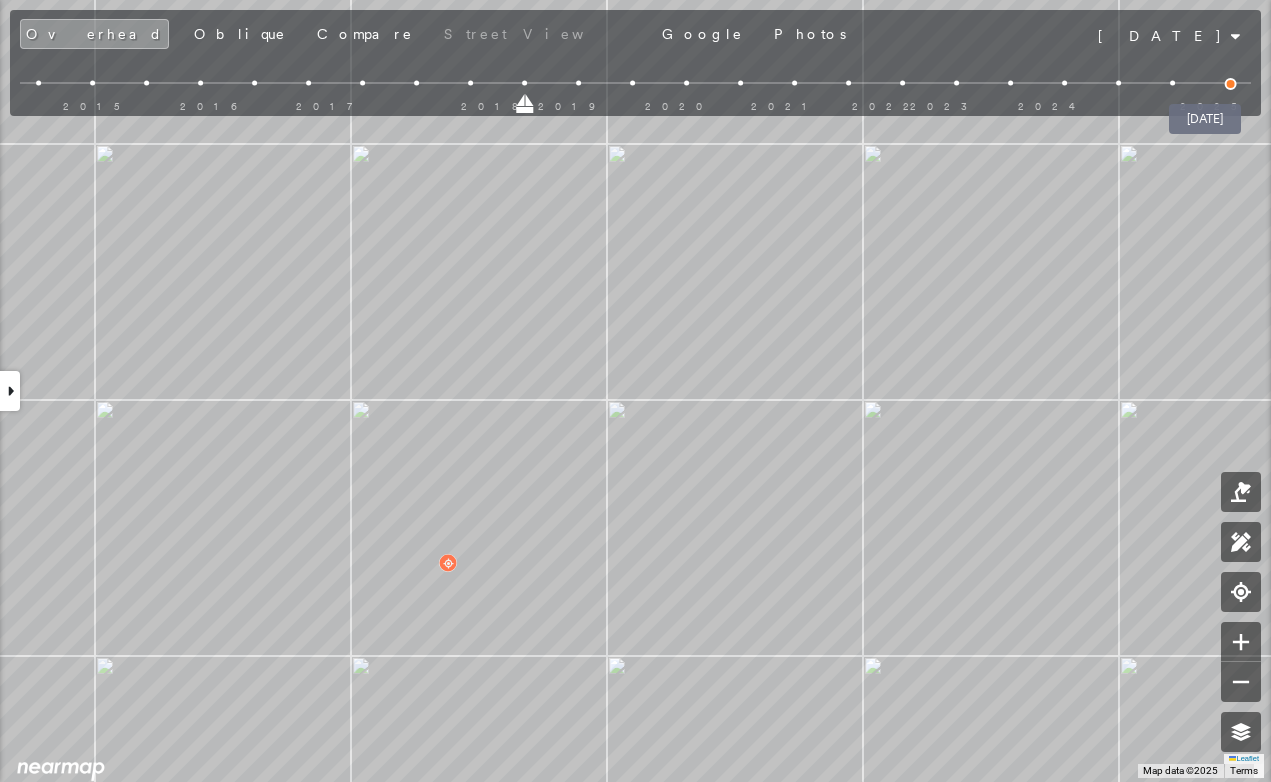 click at bounding box center [1231, 84] 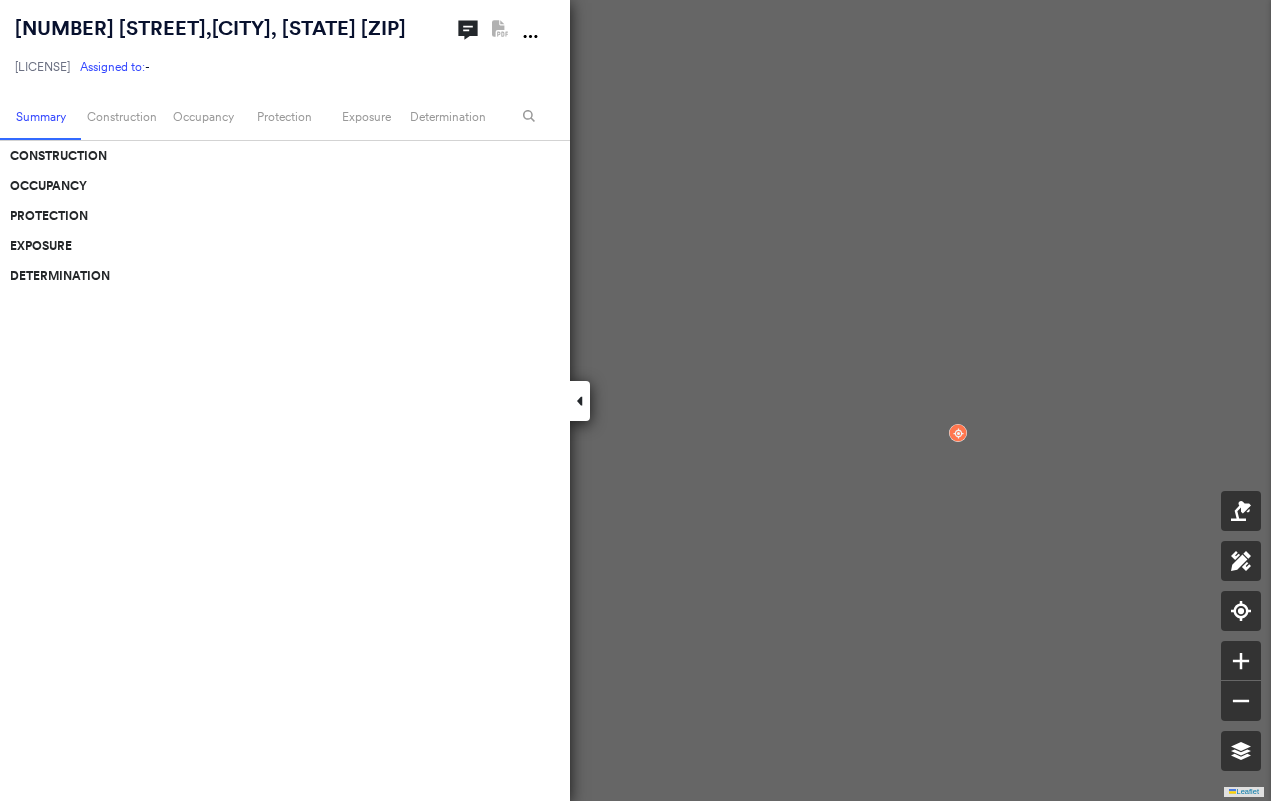 scroll, scrollTop: 0, scrollLeft: 0, axis: both 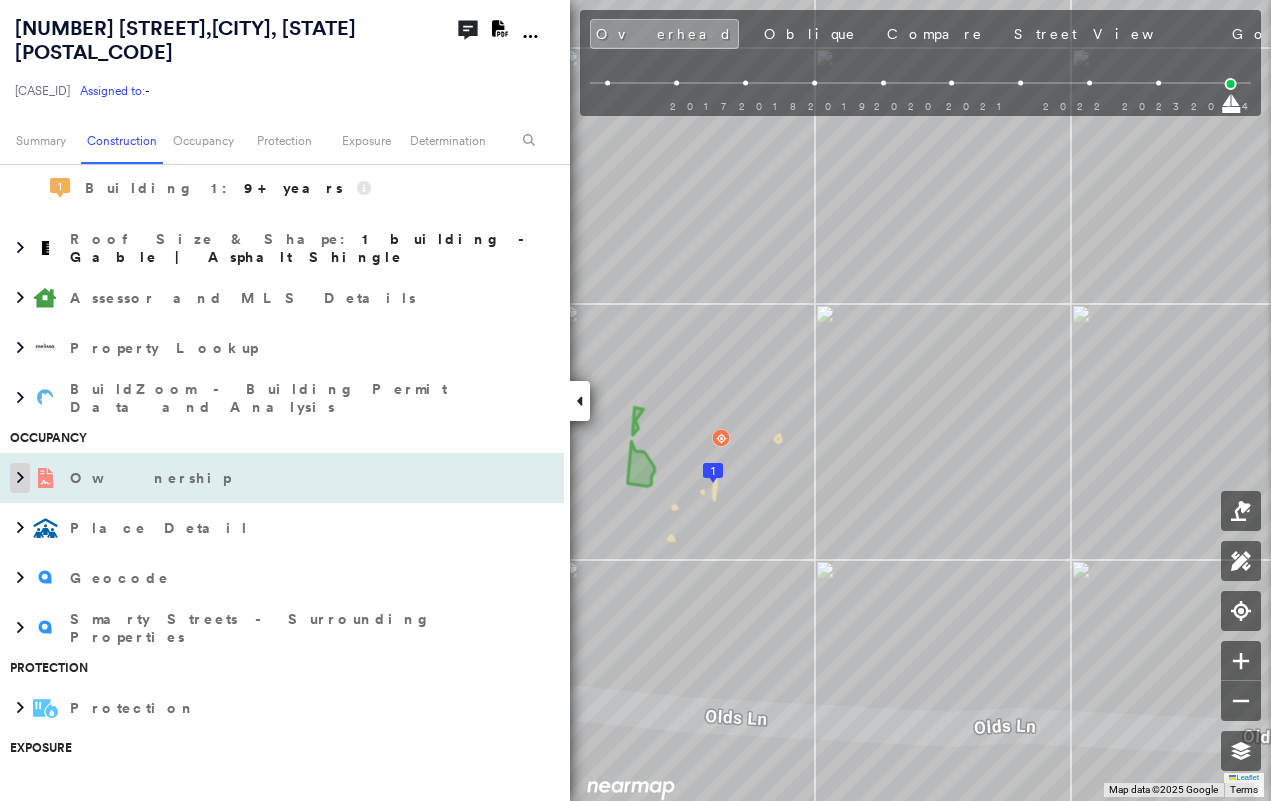 click at bounding box center [20, 478] 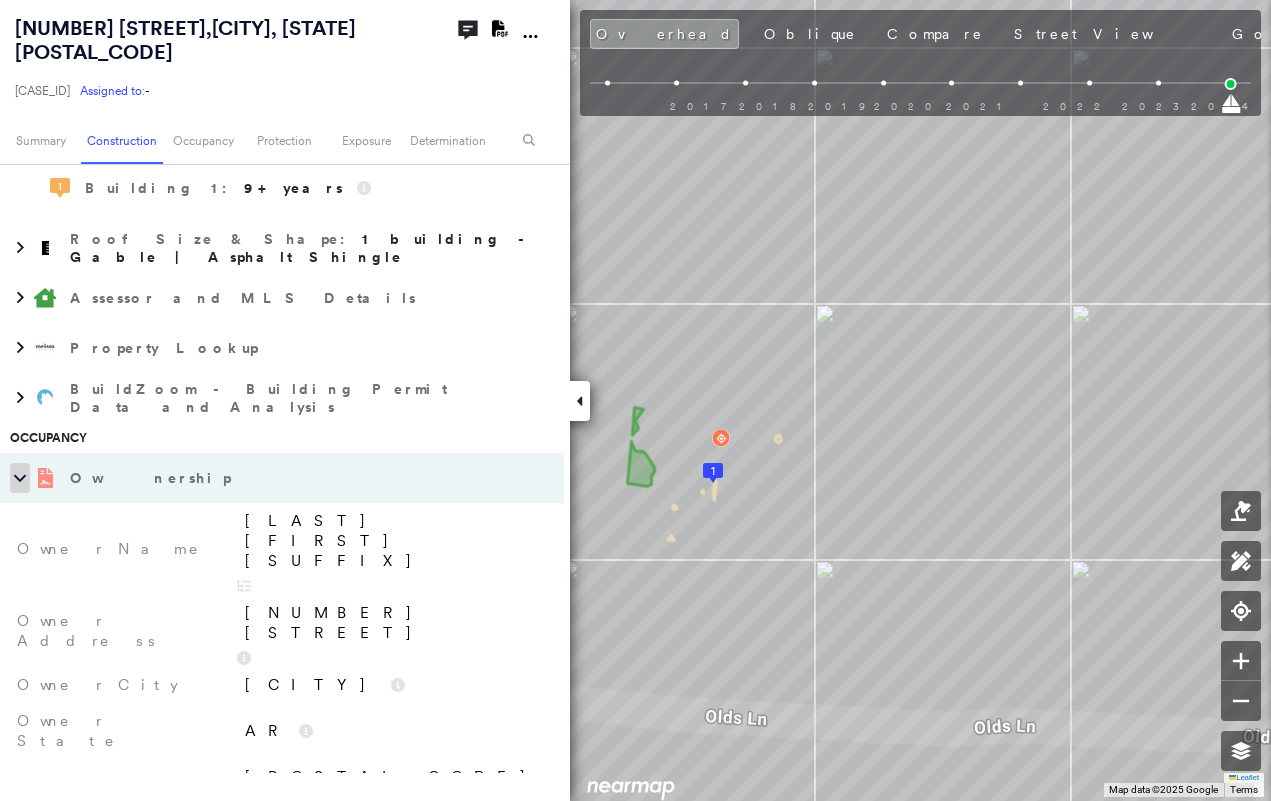 click 